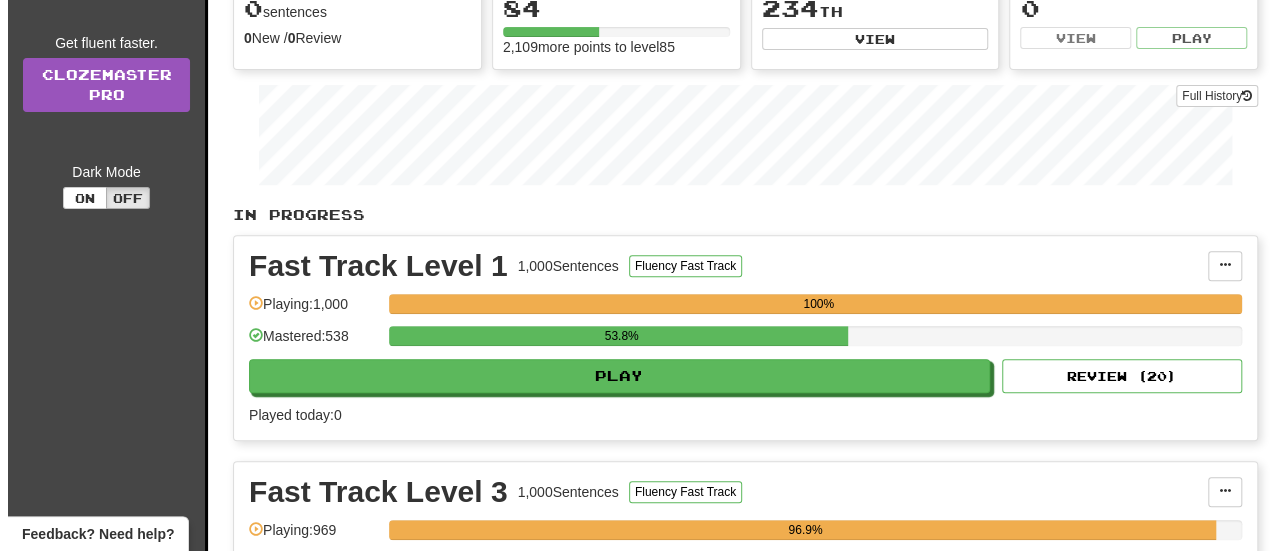 scroll, scrollTop: 300, scrollLeft: 0, axis: vertical 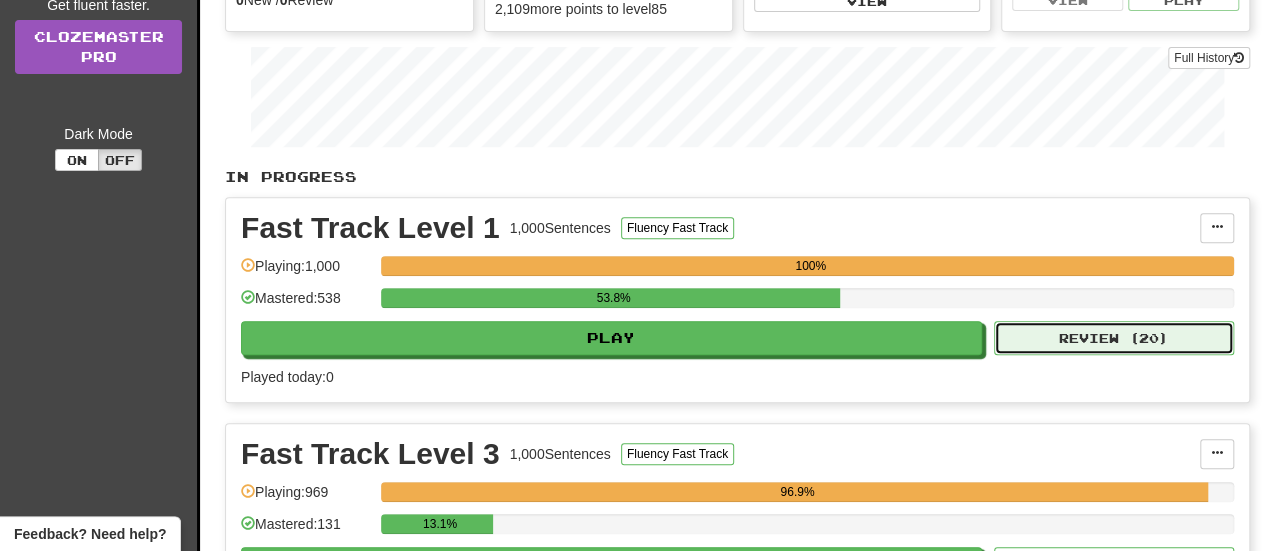 click on "Review ( 20 )" at bounding box center (1114, 338) 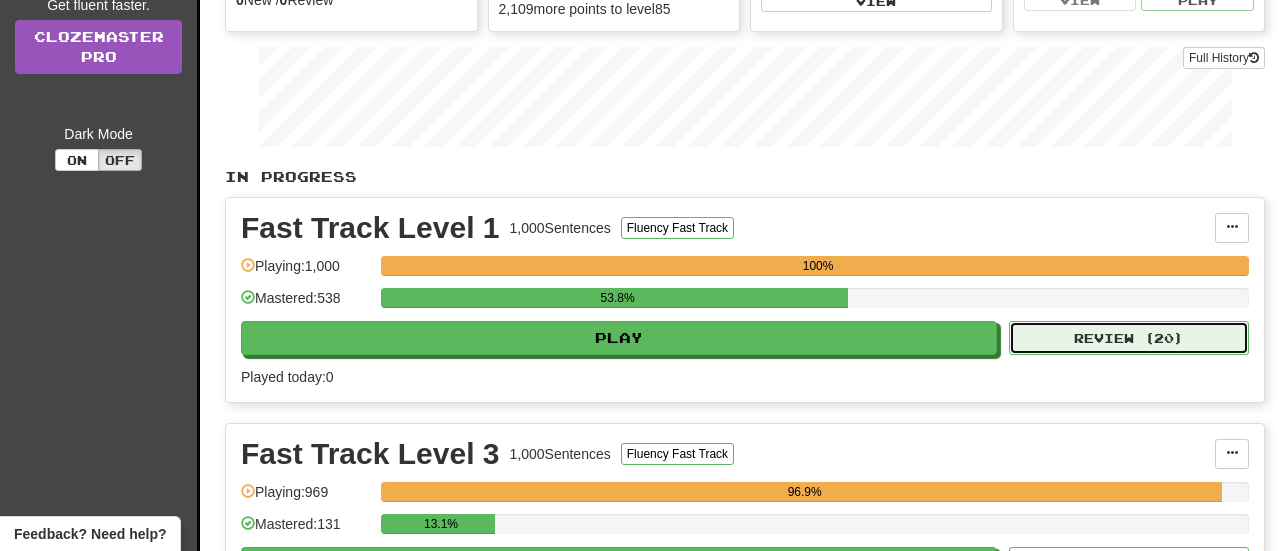 select on "**" 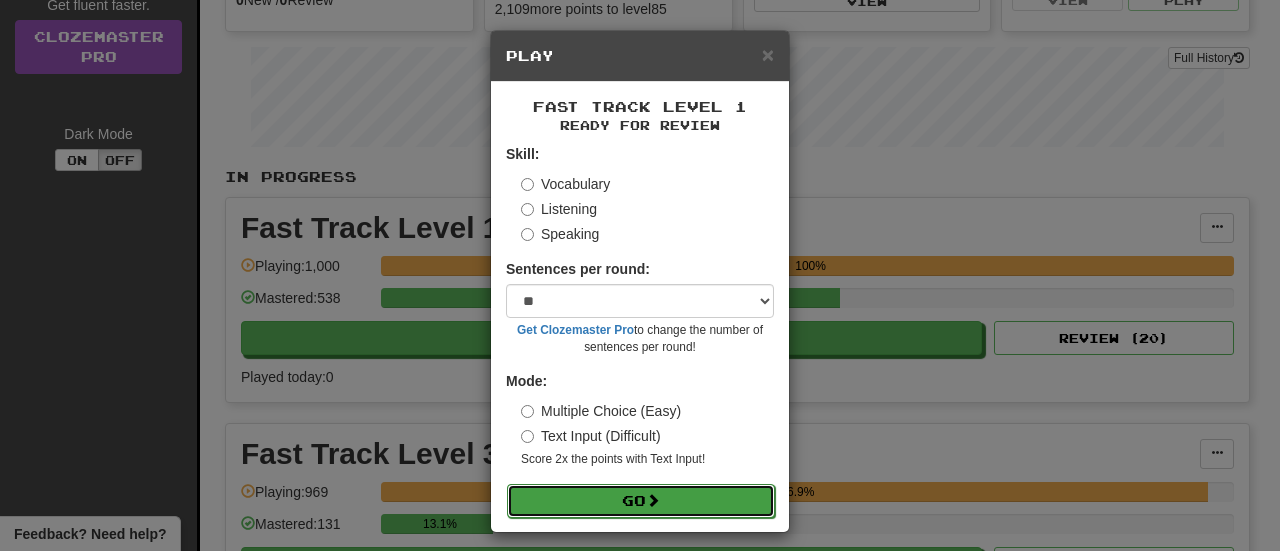 click on "Go" at bounding box center (641, 501) 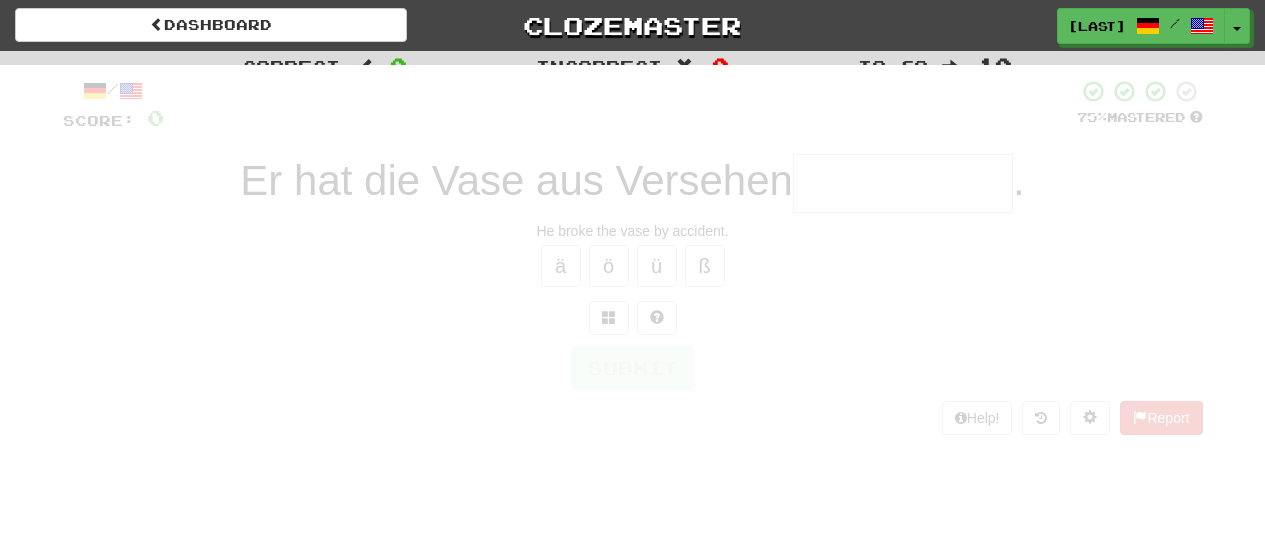 scroll, scrollTop: 0, scrollLeft: 0, axis: both 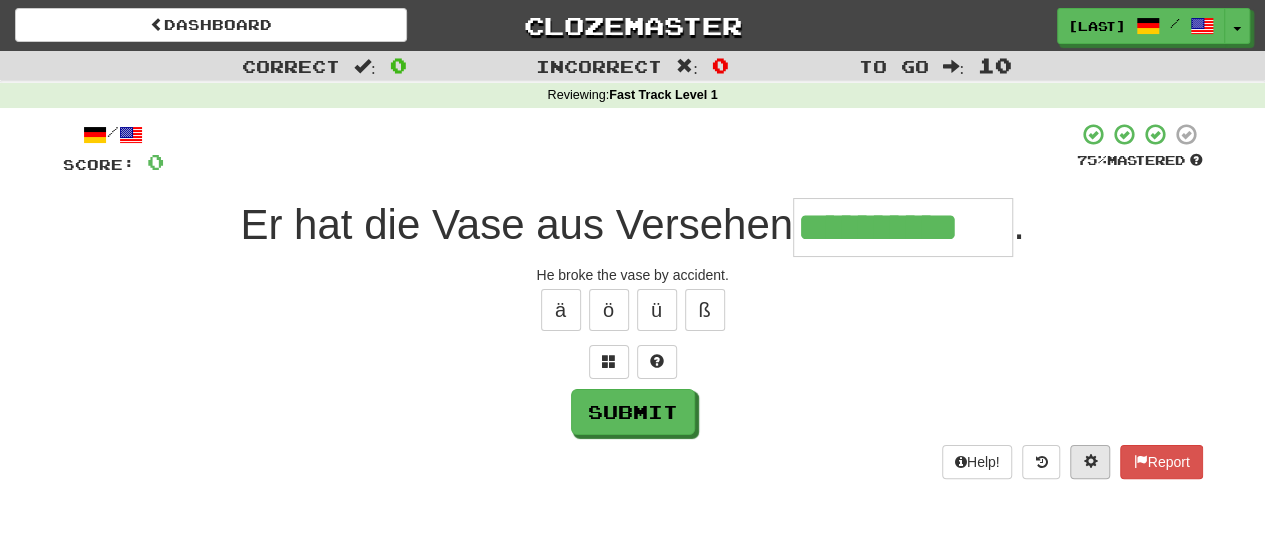 type on "**********" 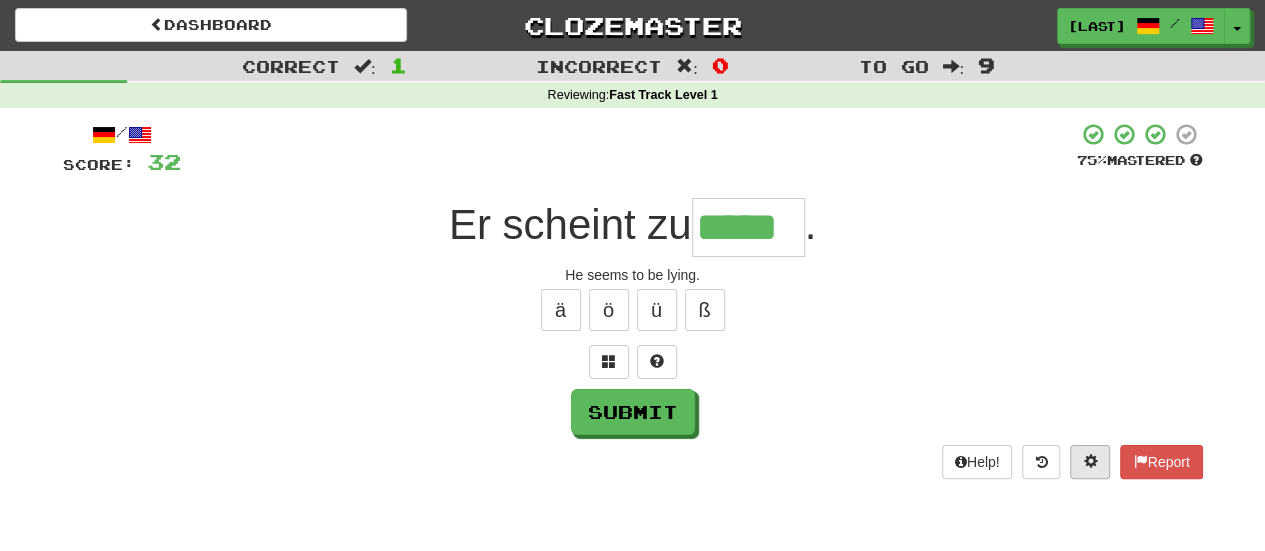 type on "*****" 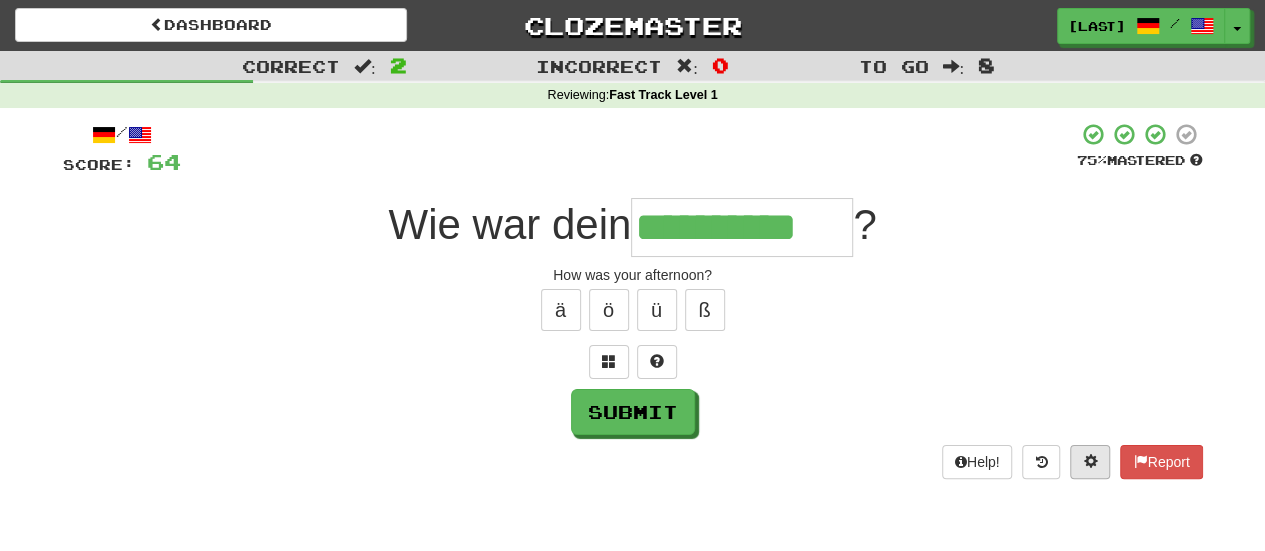 type on "**********" 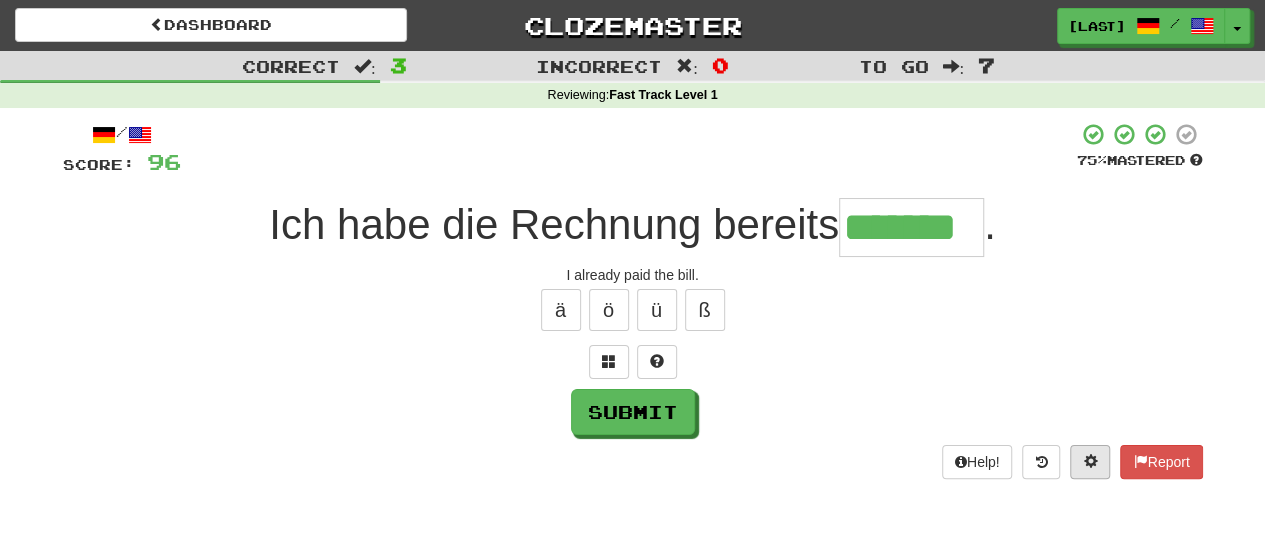 type on "*******" 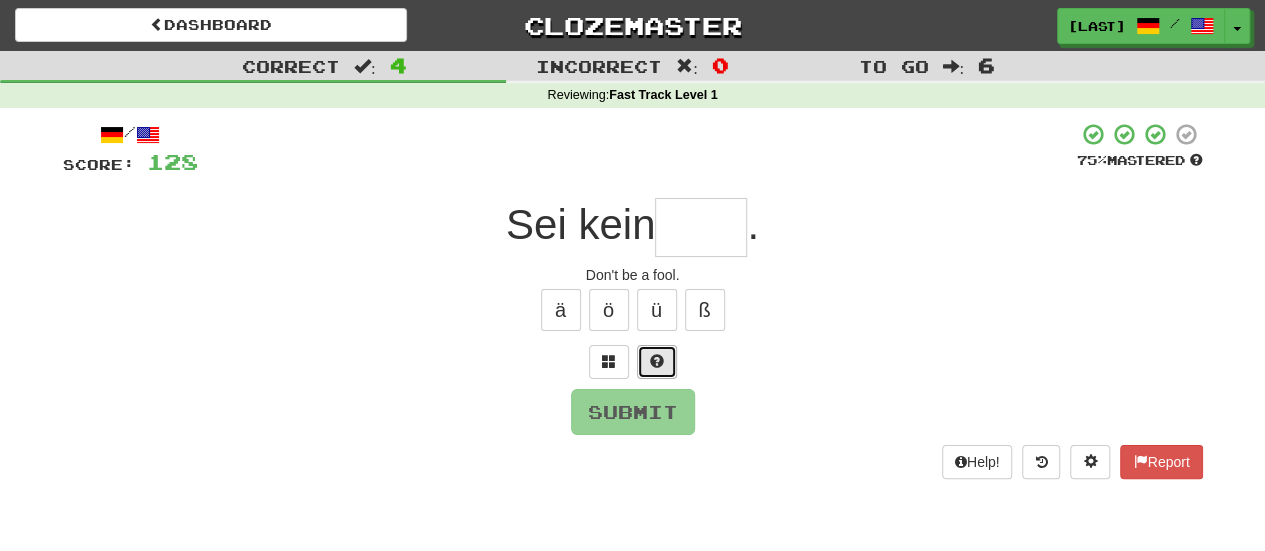 click at bounding box center (657, 361) 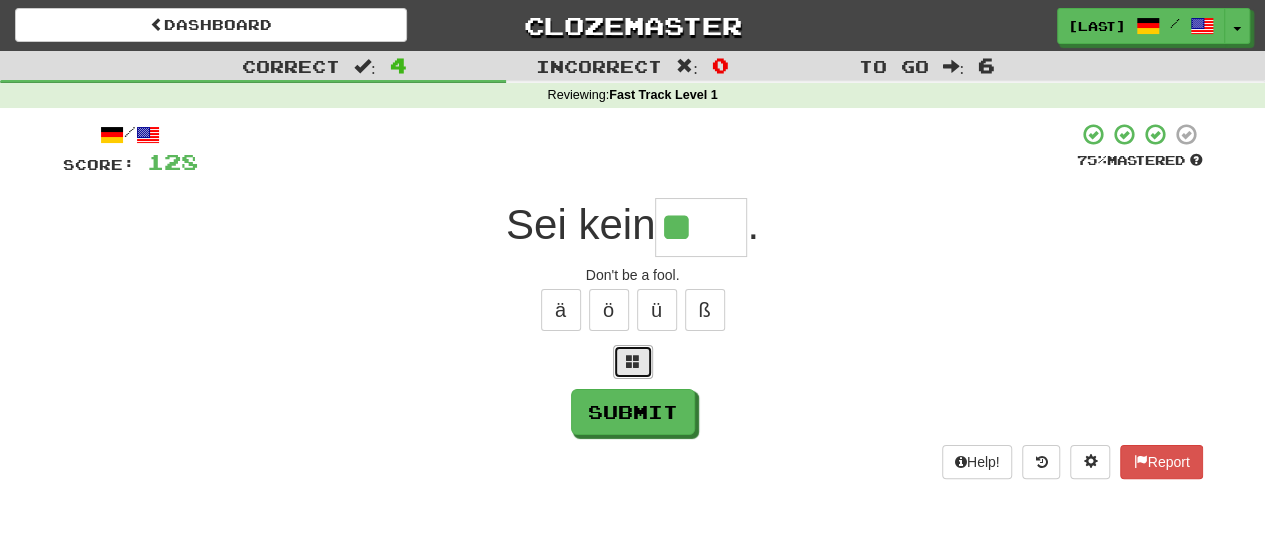 click at bounding box center [633, 362] 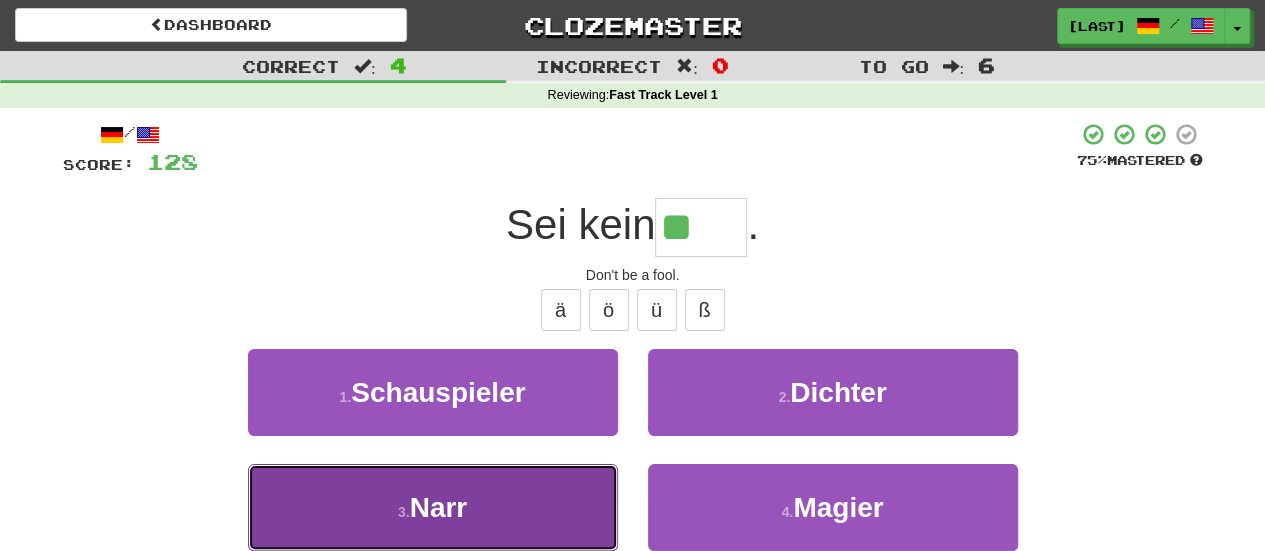 click on "3 .  Narr" at bounding box center [433, 507] 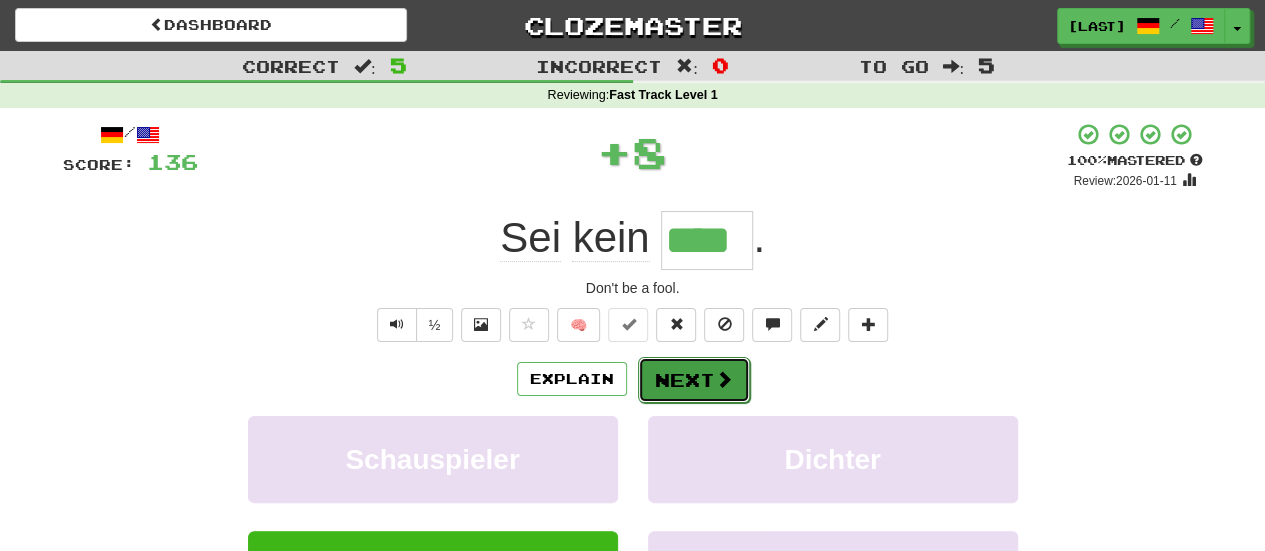 click on "Next" at bounding box center [694, 380] 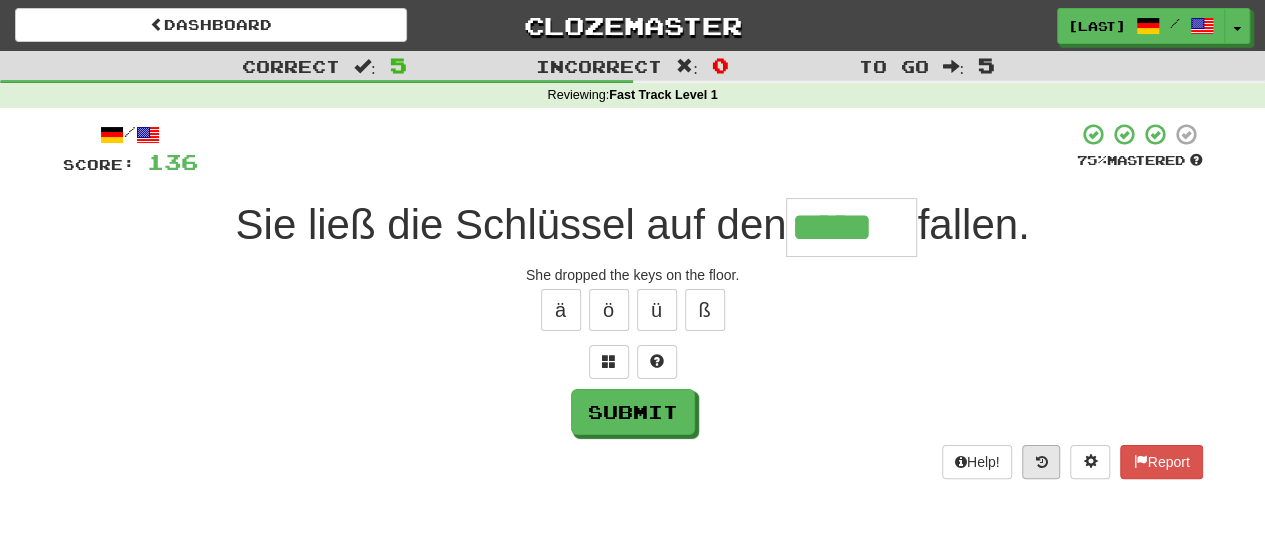 type on "*****" 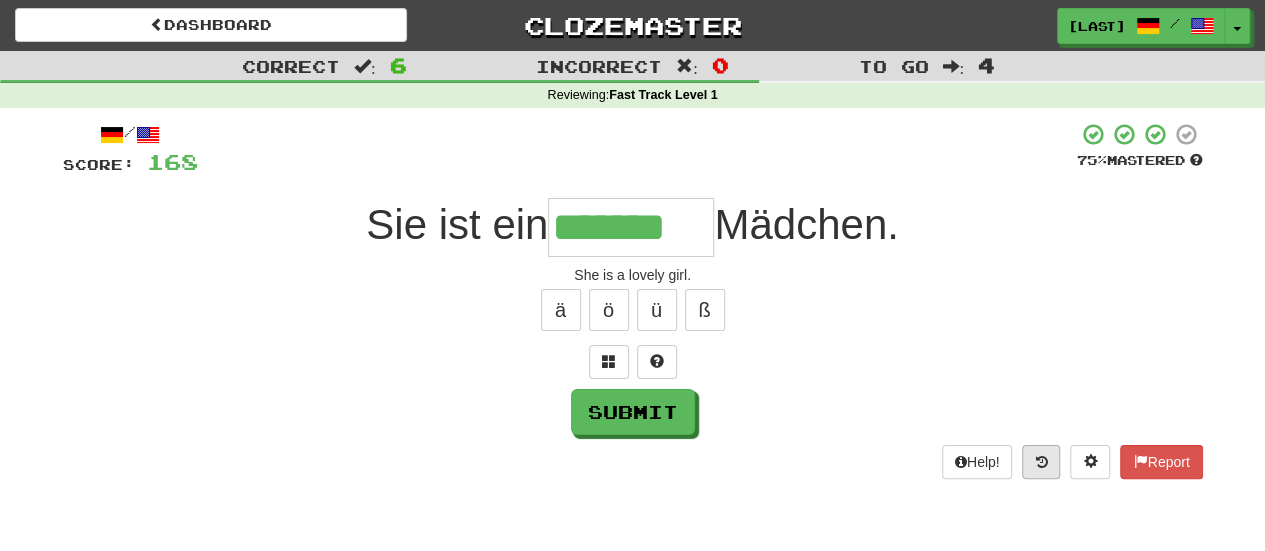 type on "*******" 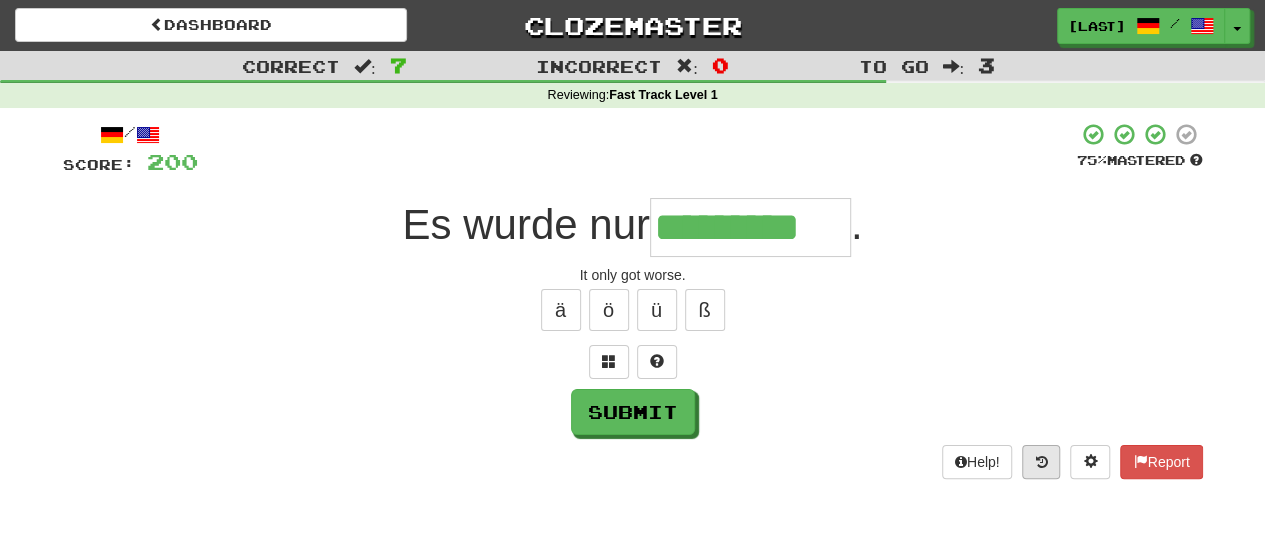 type on "*********" 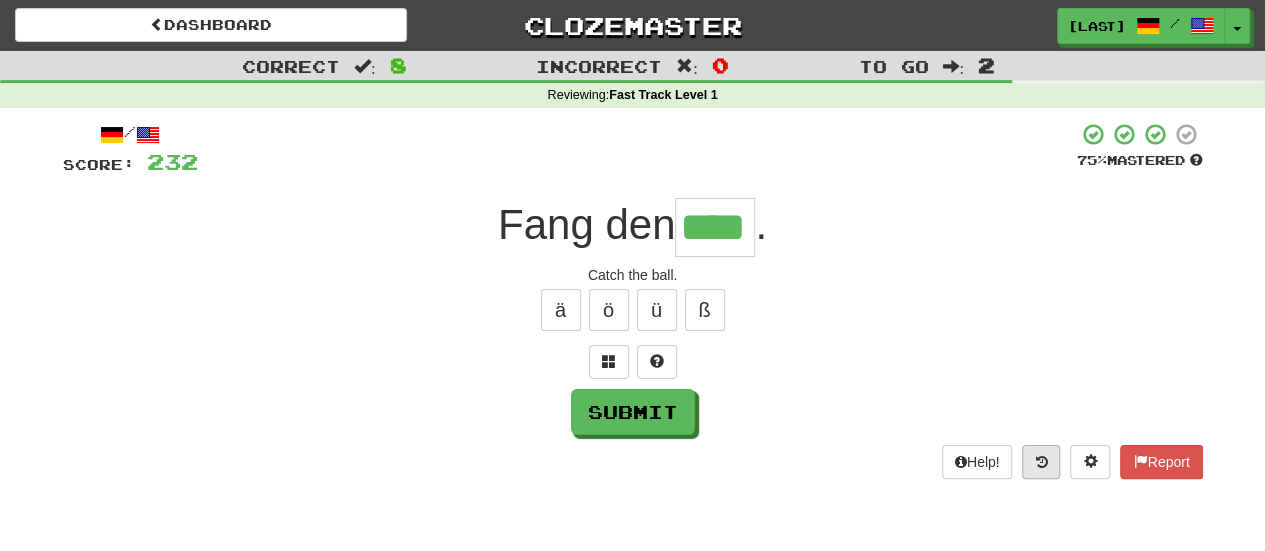 type on "****" 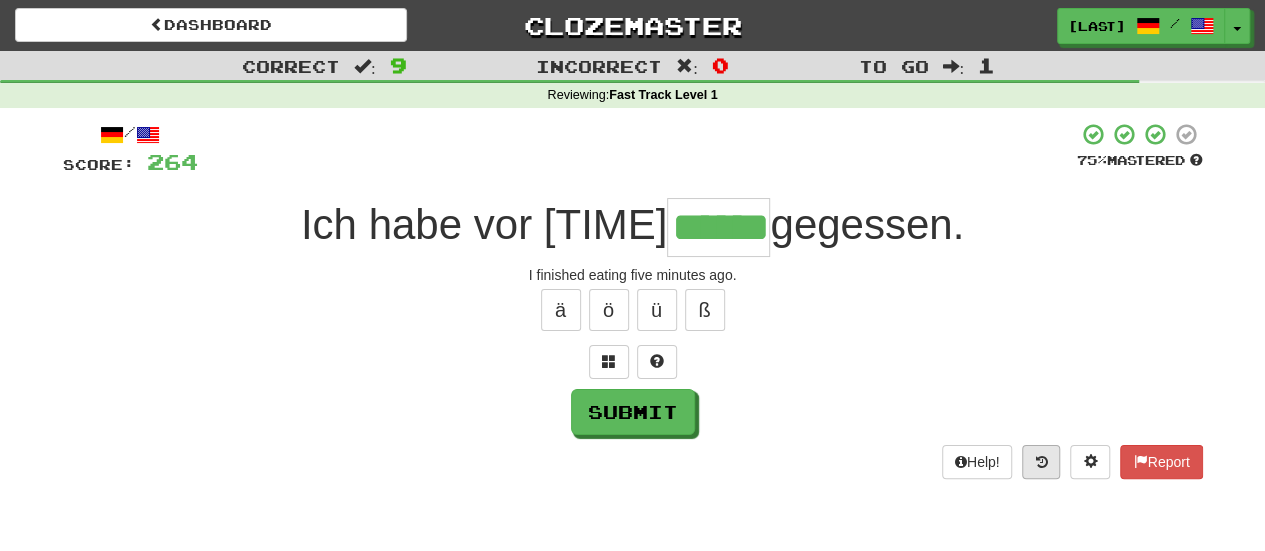 type on "******" 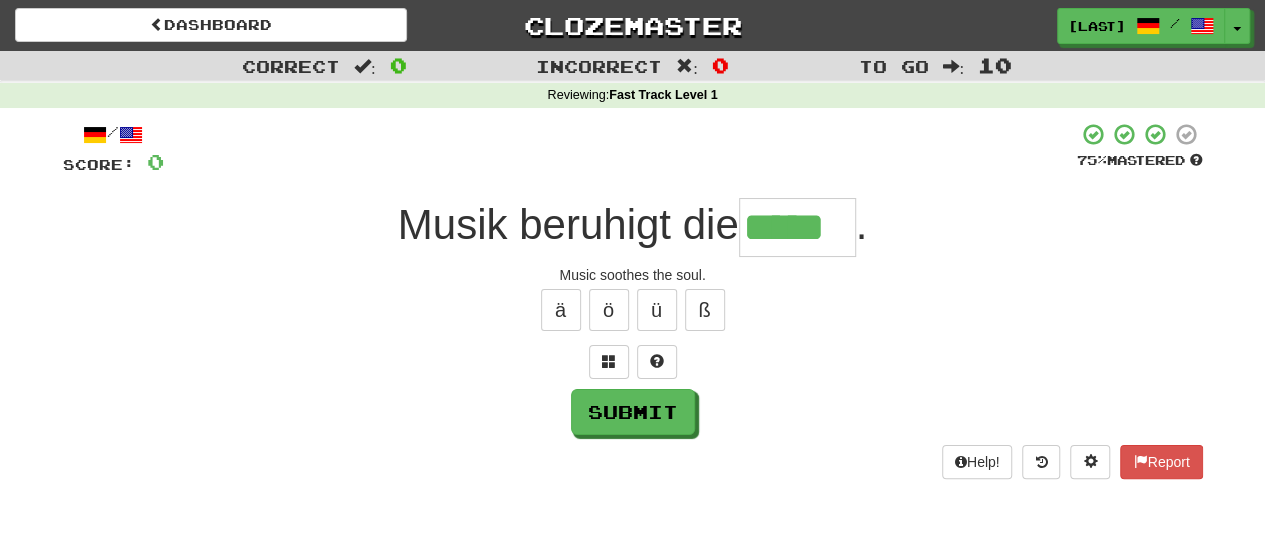 type on "*****" 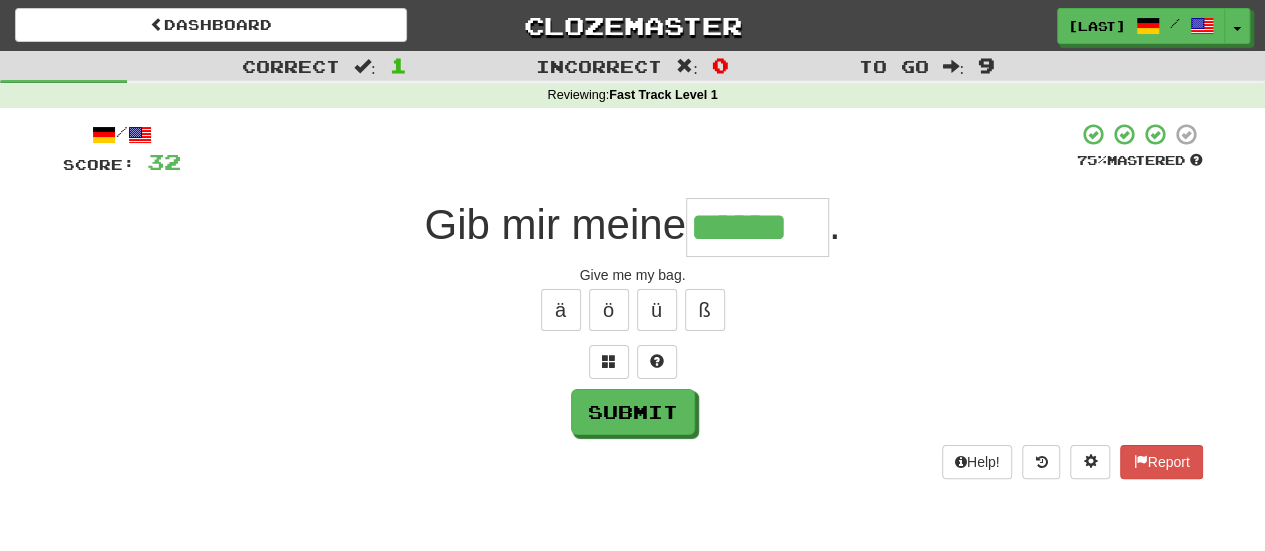 type on "******" 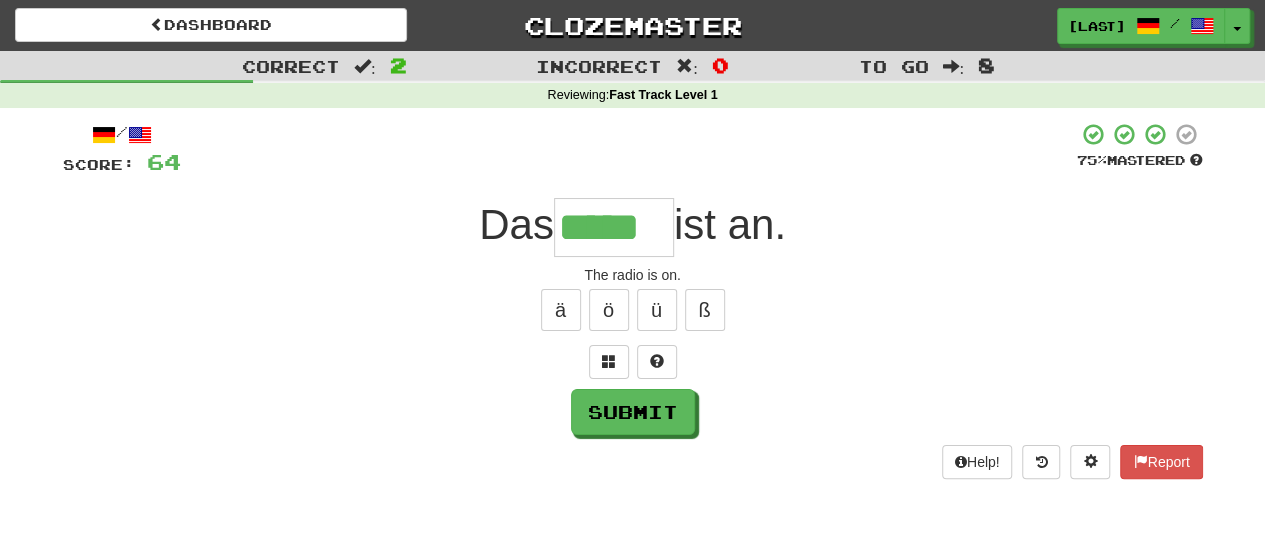 type on "*****" 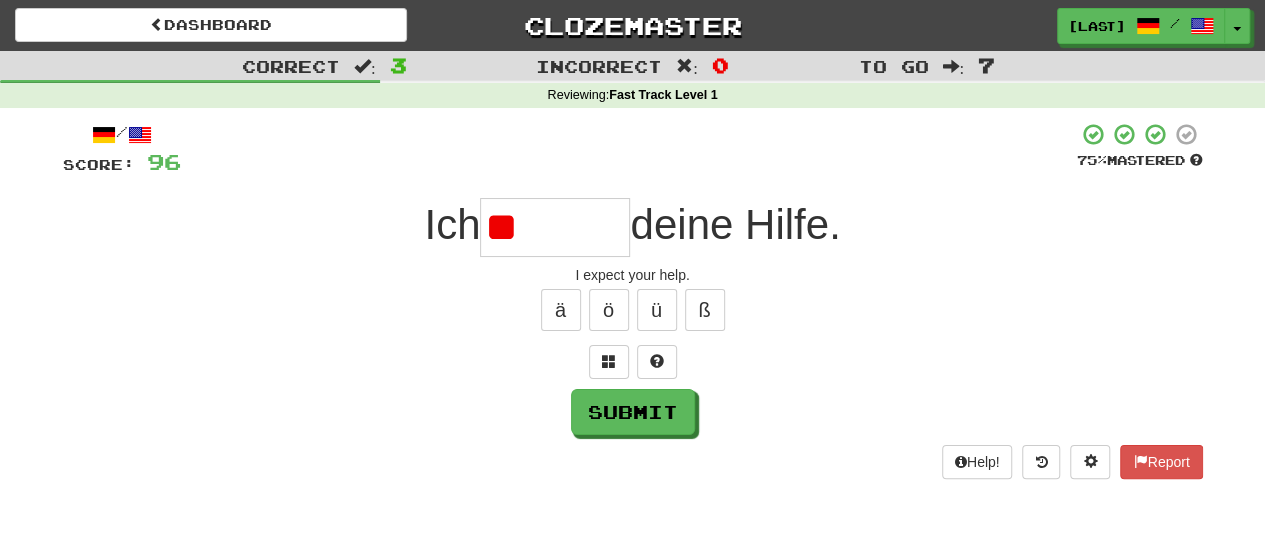 type on "*" 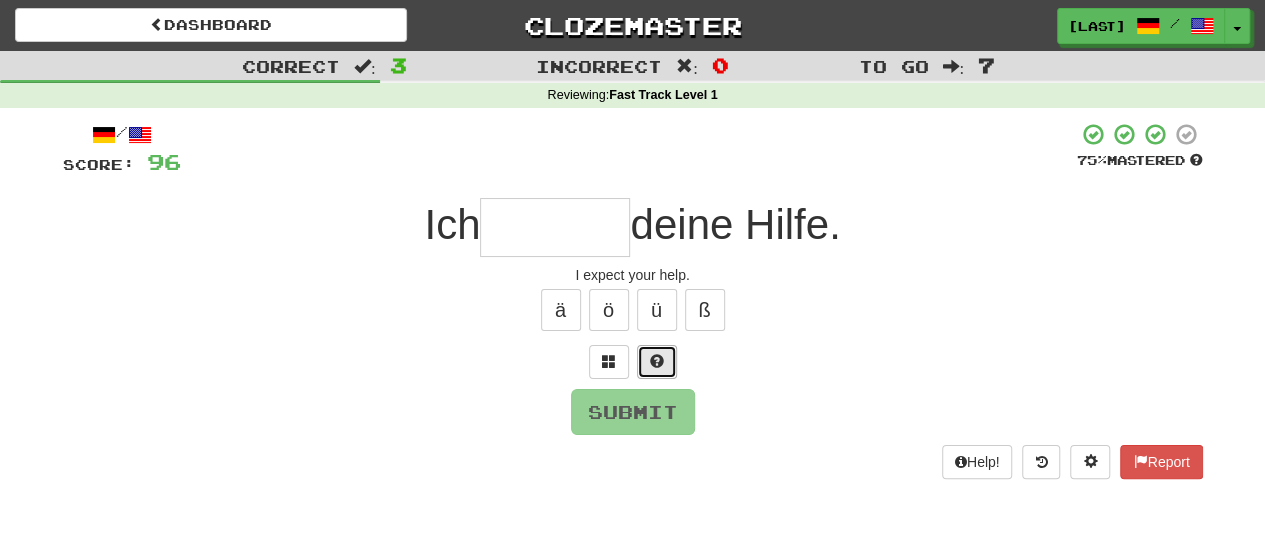 click at bounding box center [657, 361] 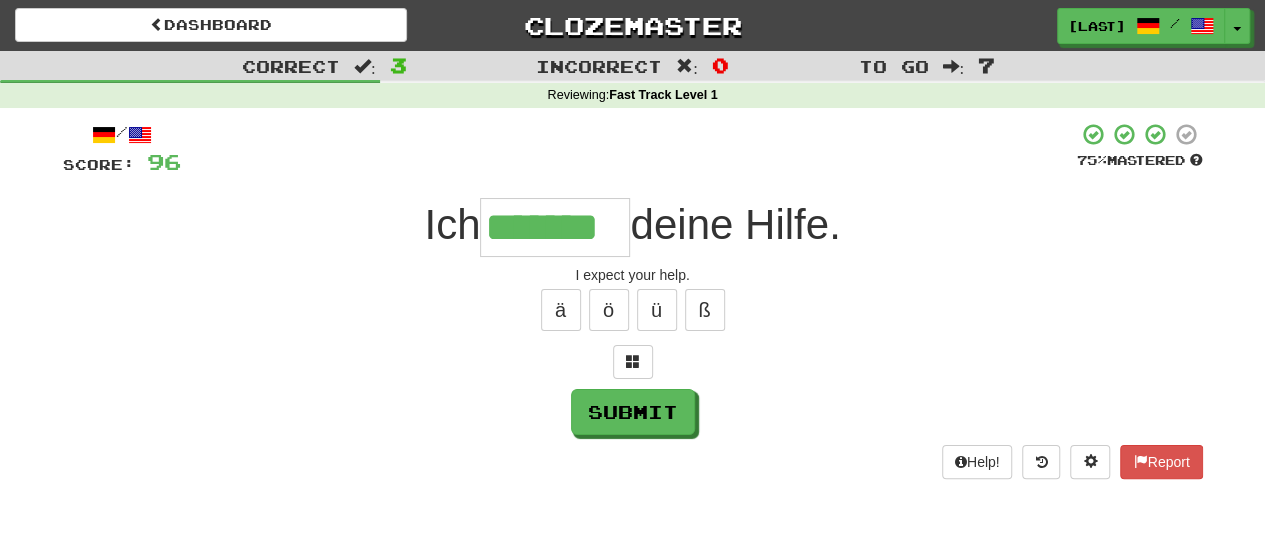 type on "*******" 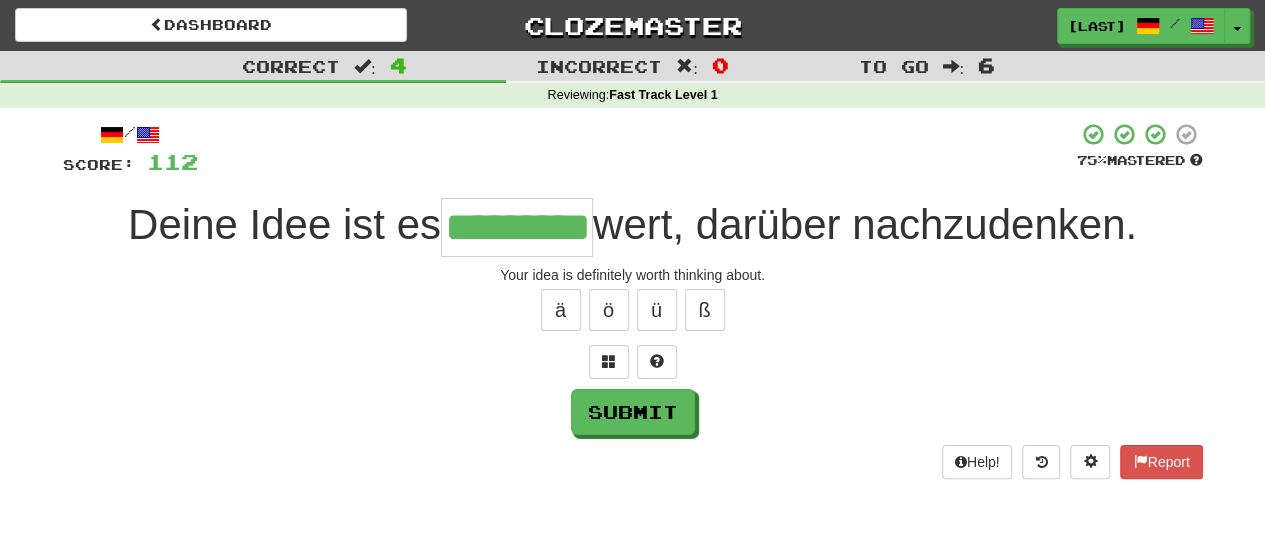 type on "*********" 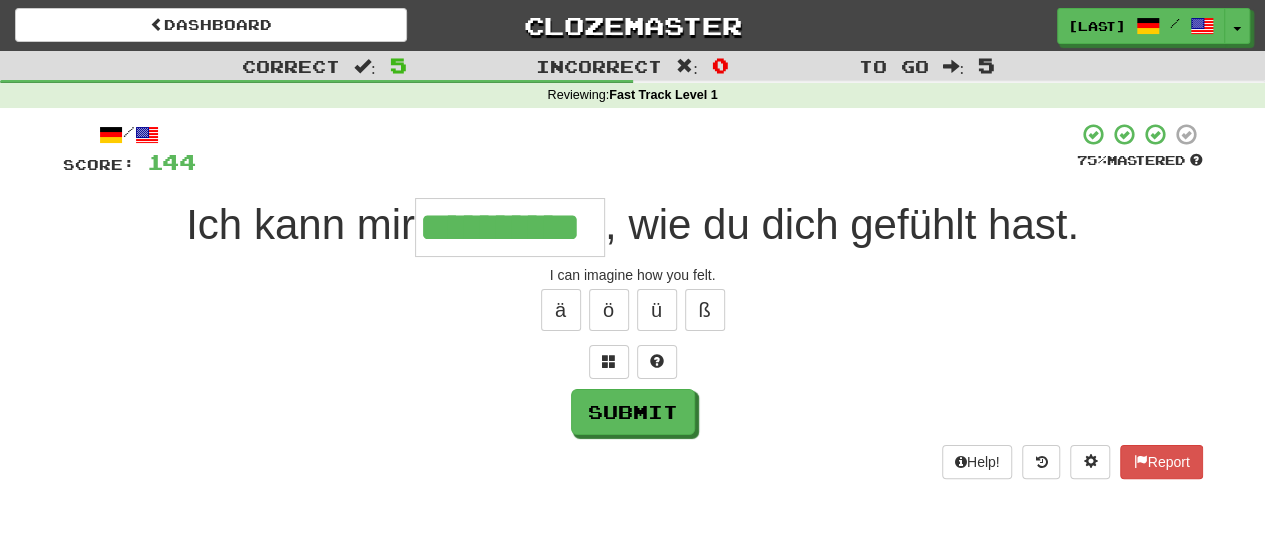 type on "**********" 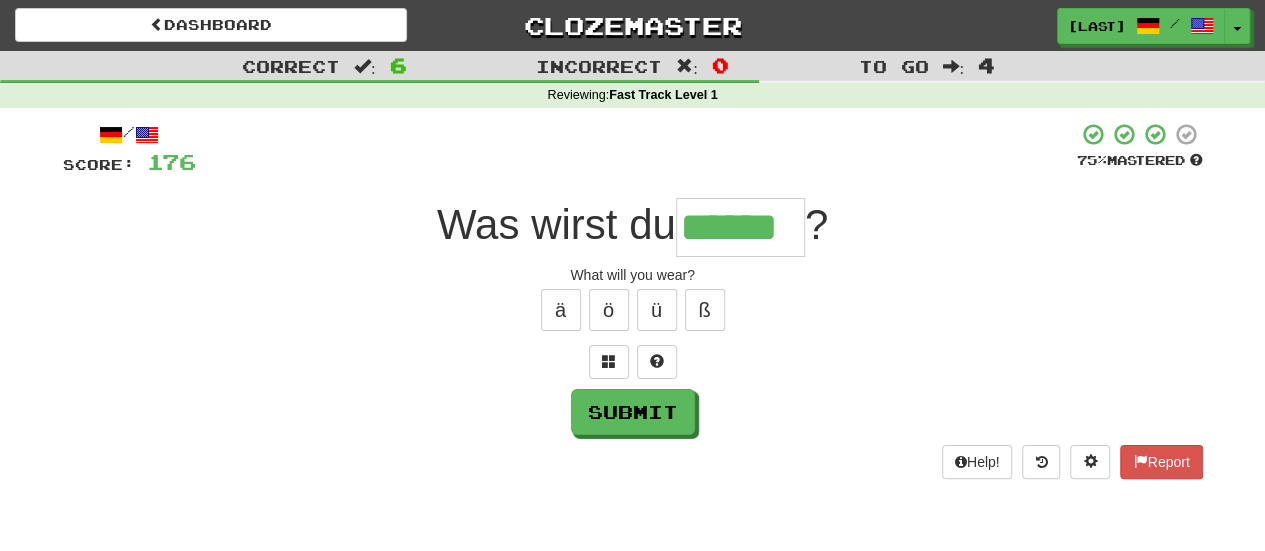 type on "******" 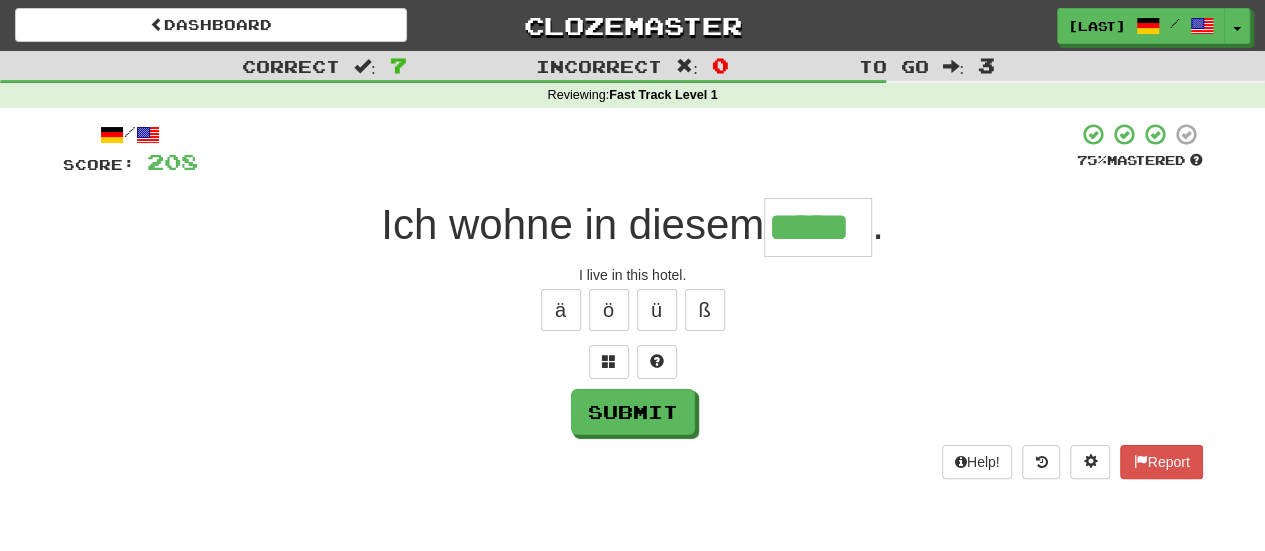 type on "*****" 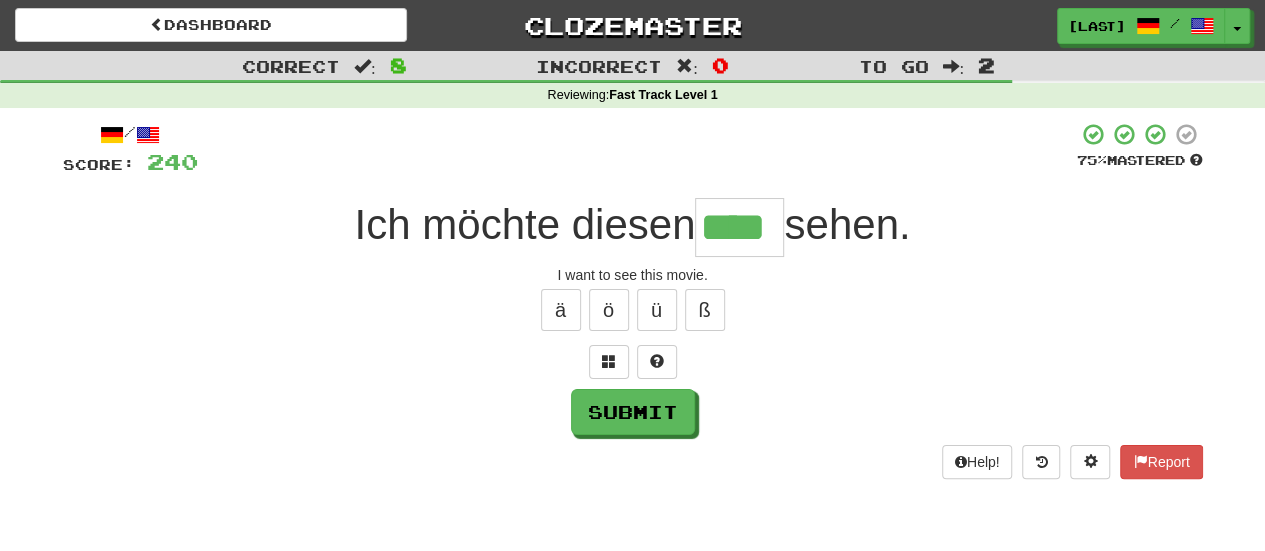 type on "****" 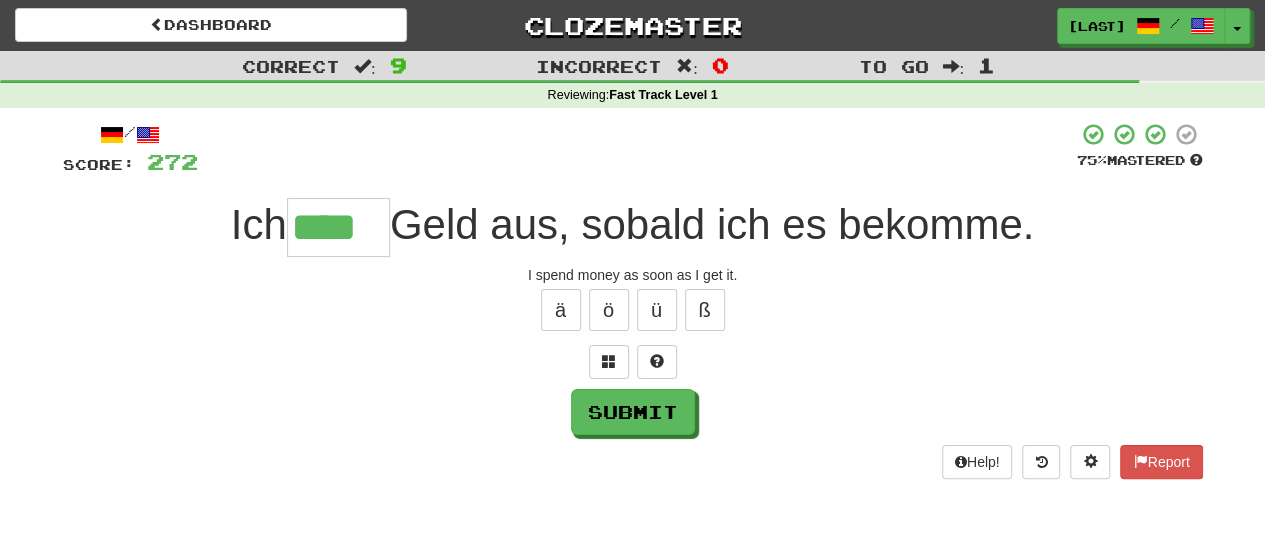 type on "****" 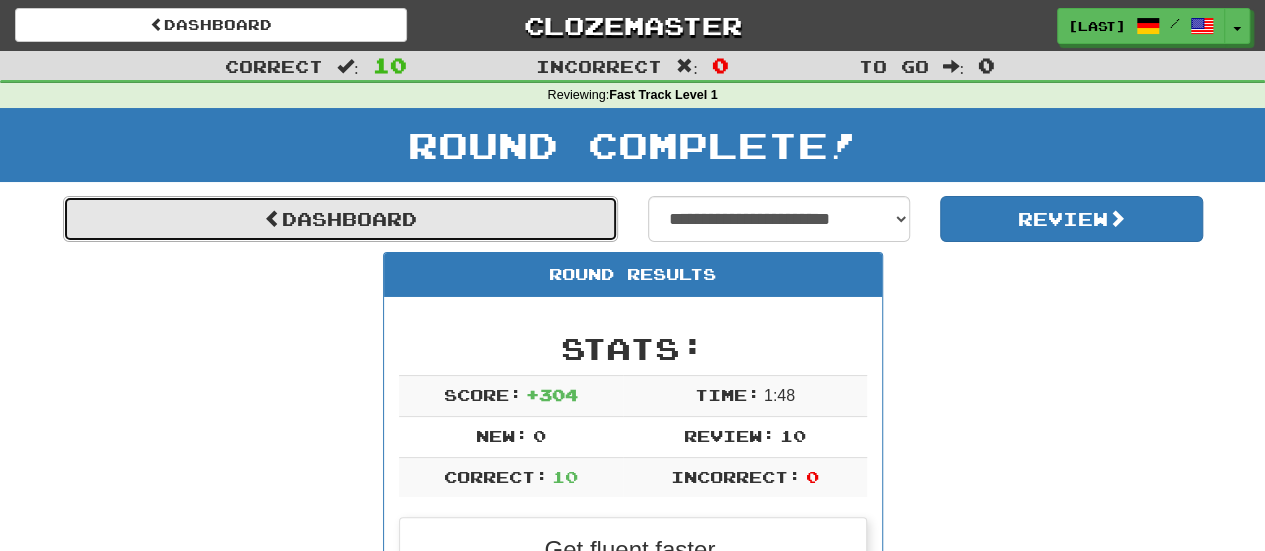 click on "Dashboard" at bounding box center (340, 219) 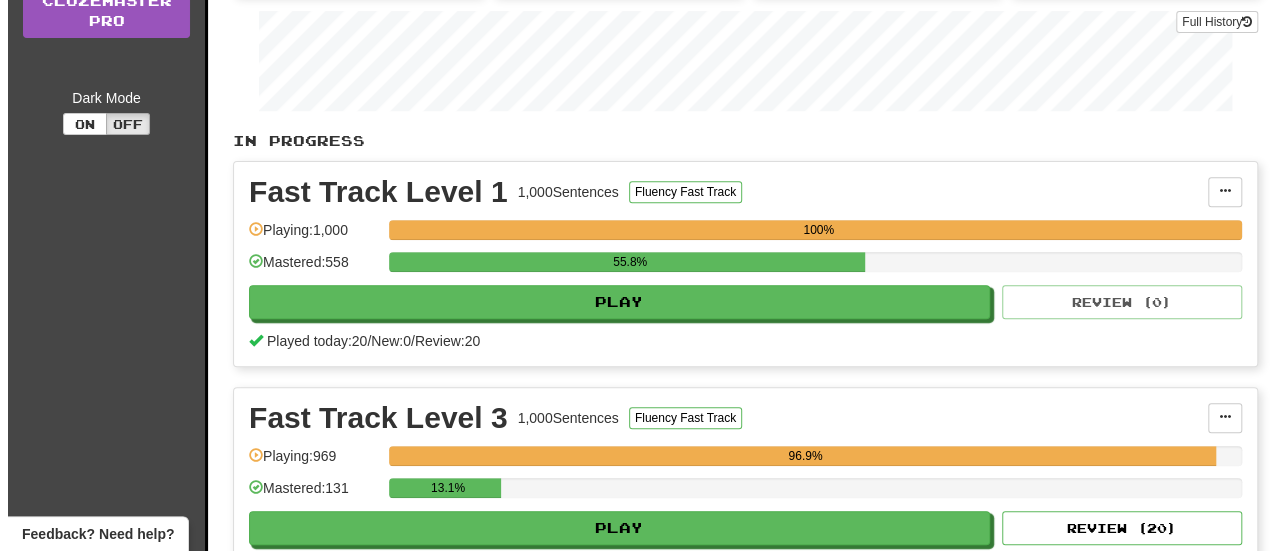 scroll, scrollTop: 400, scrollLeft: 0, axis: vertical 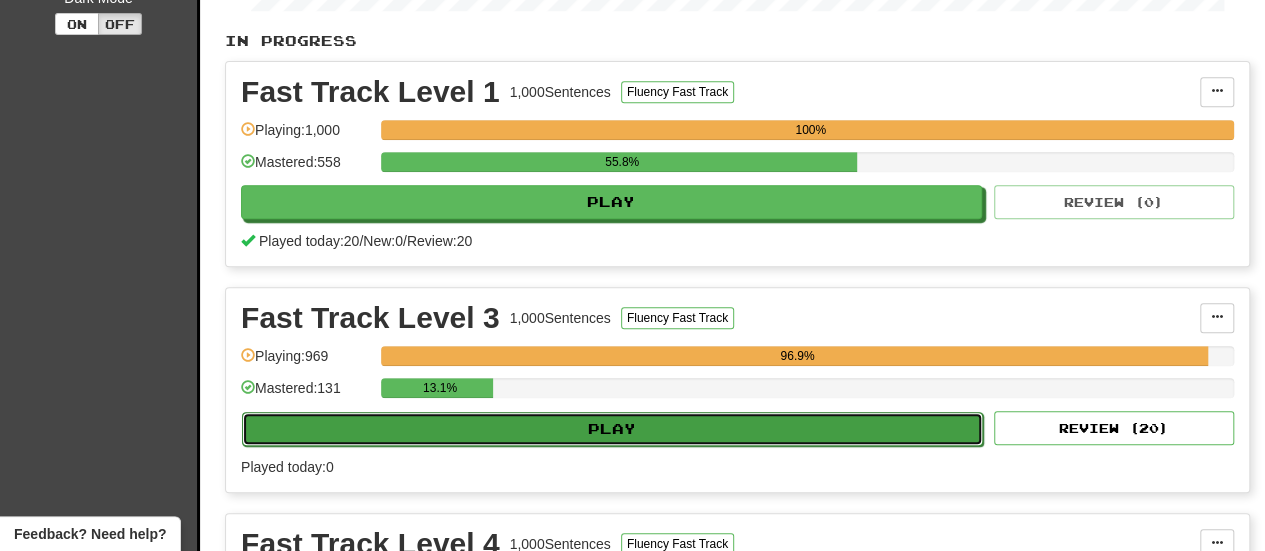 click on "Play" at bounding box center [612, 429] 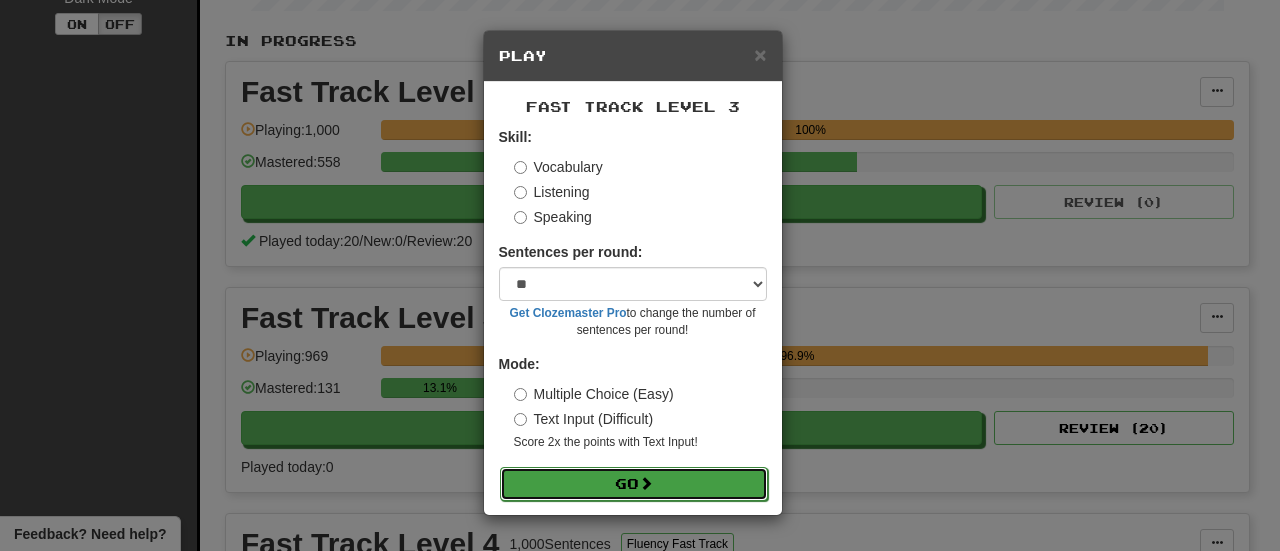 click on "Go" at bounding box center [634, 484] 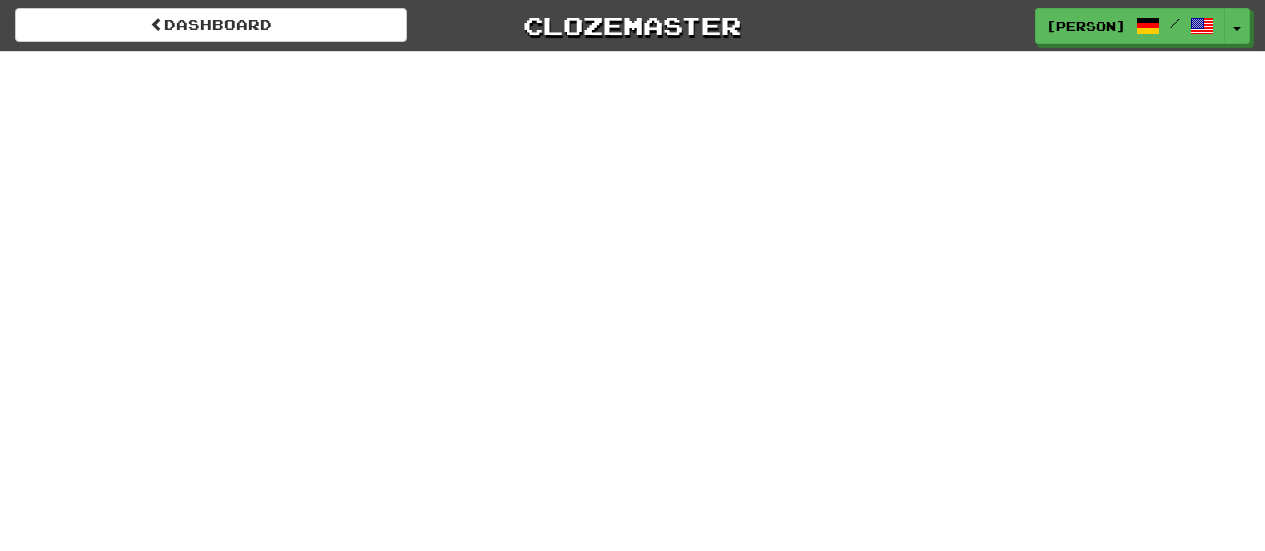 scroll, scrollTop: 0, scrollLeft: 0, axis: both 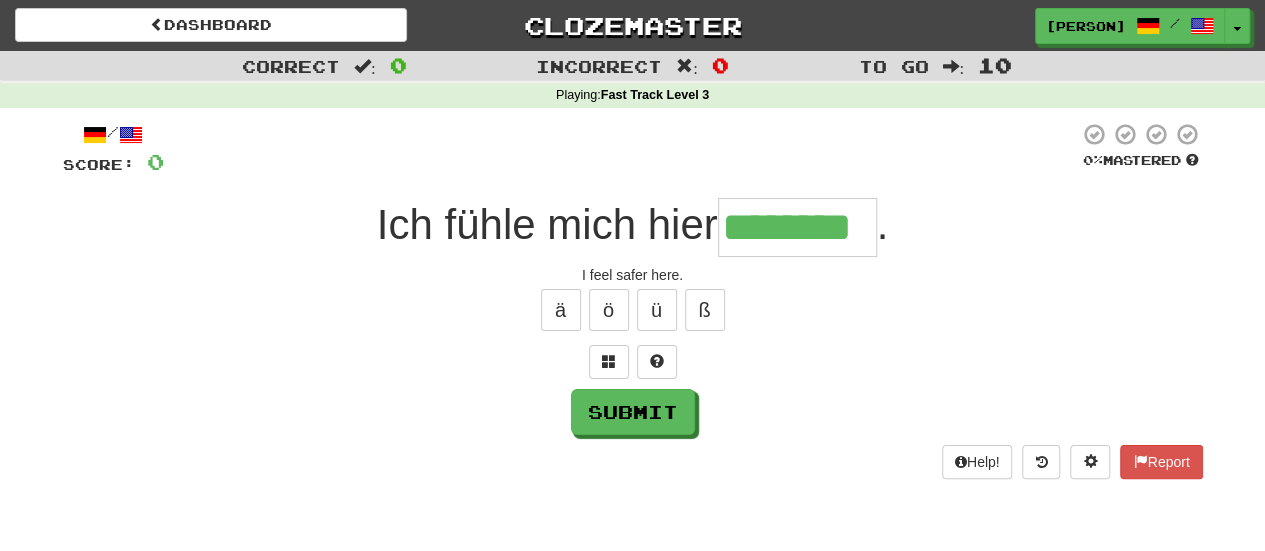 type on "********" 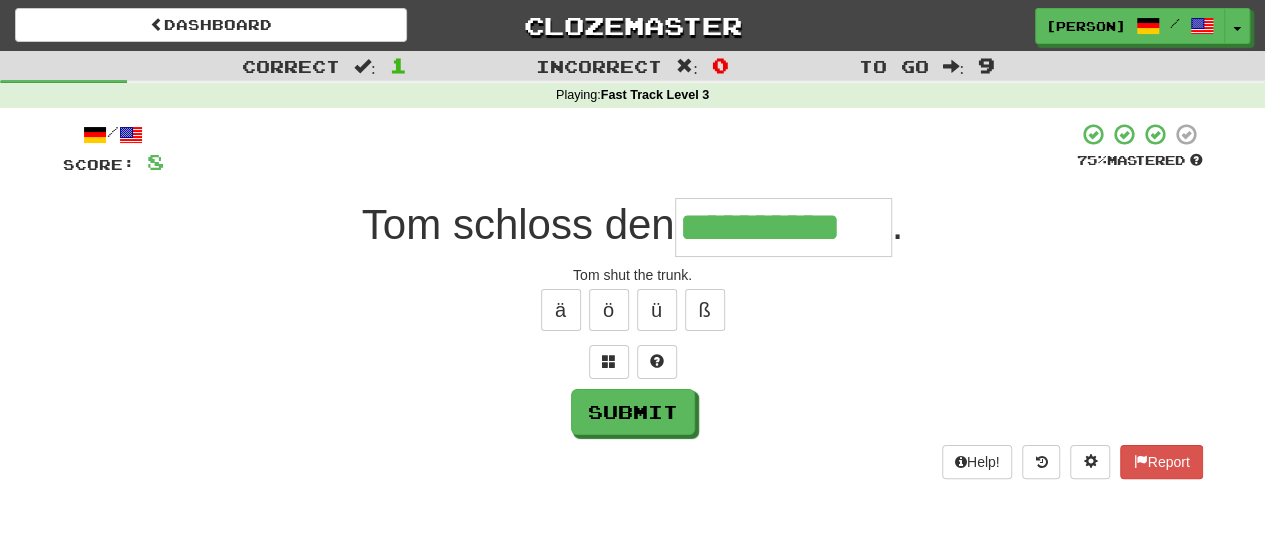 type on "**********" 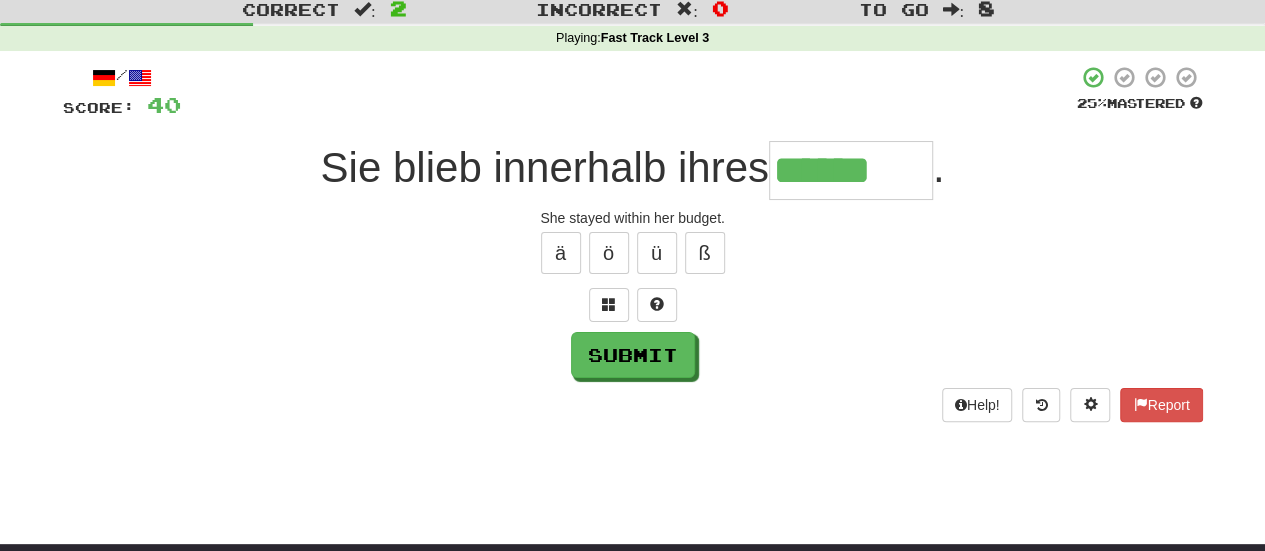 scroll, scrollTop: 100, scrollLeft: 0, axis: vertical 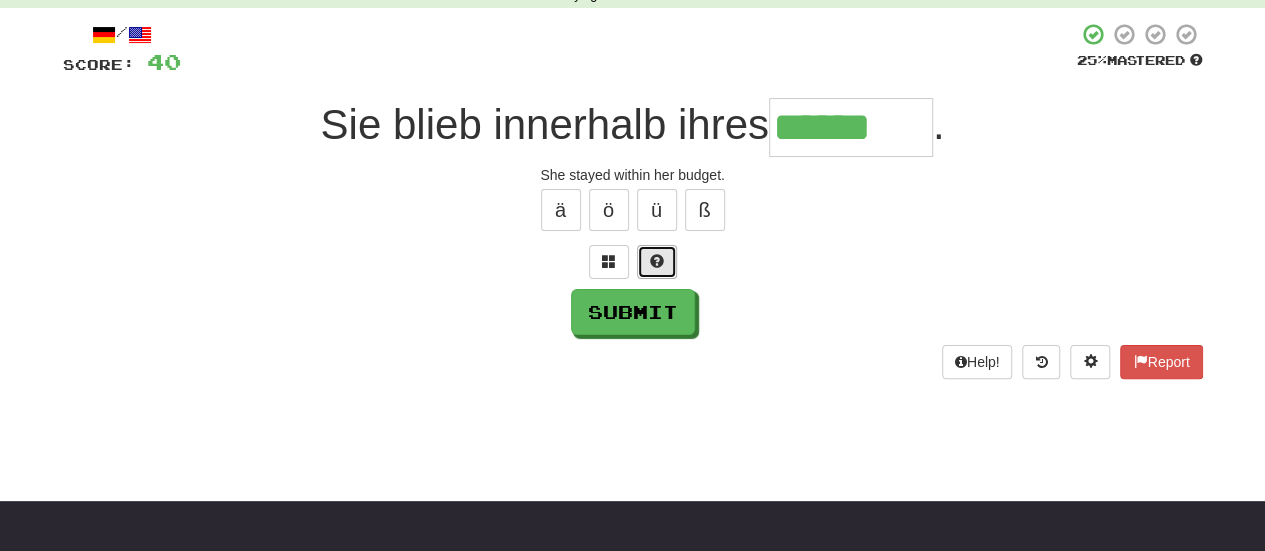 click at bounding box center (657, 262) 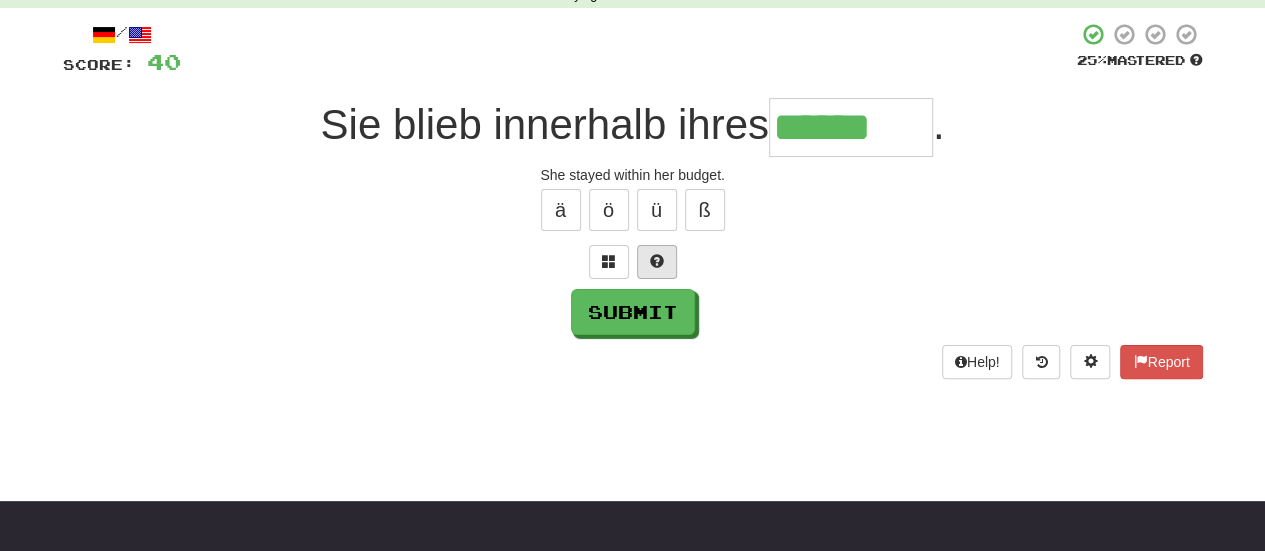 type on "*******" 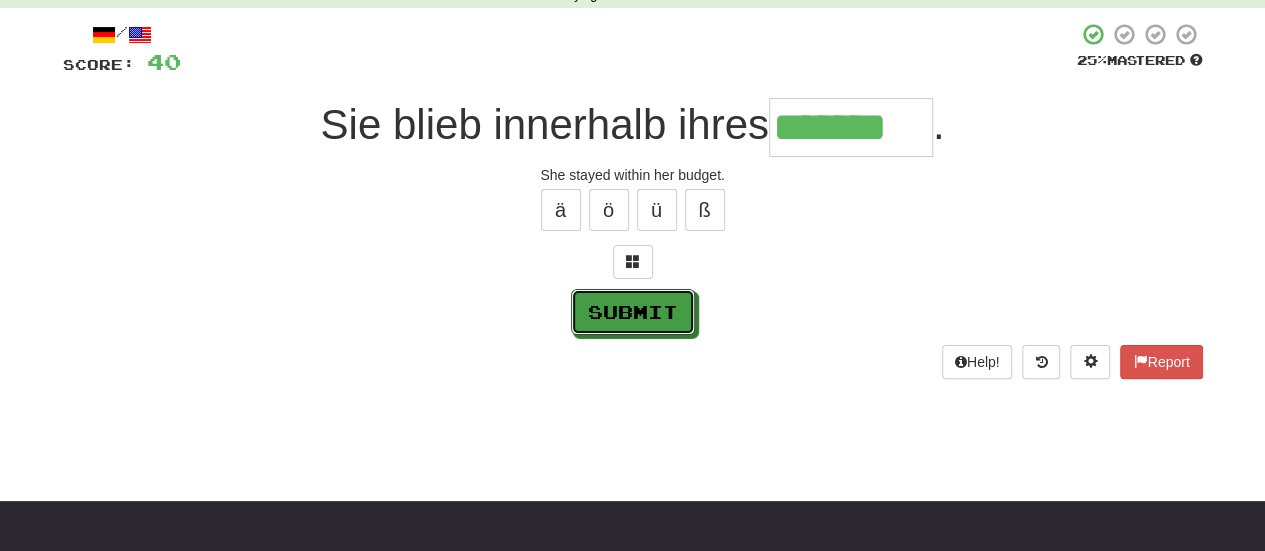 click on "Submit" at bounding box center (633, 312) 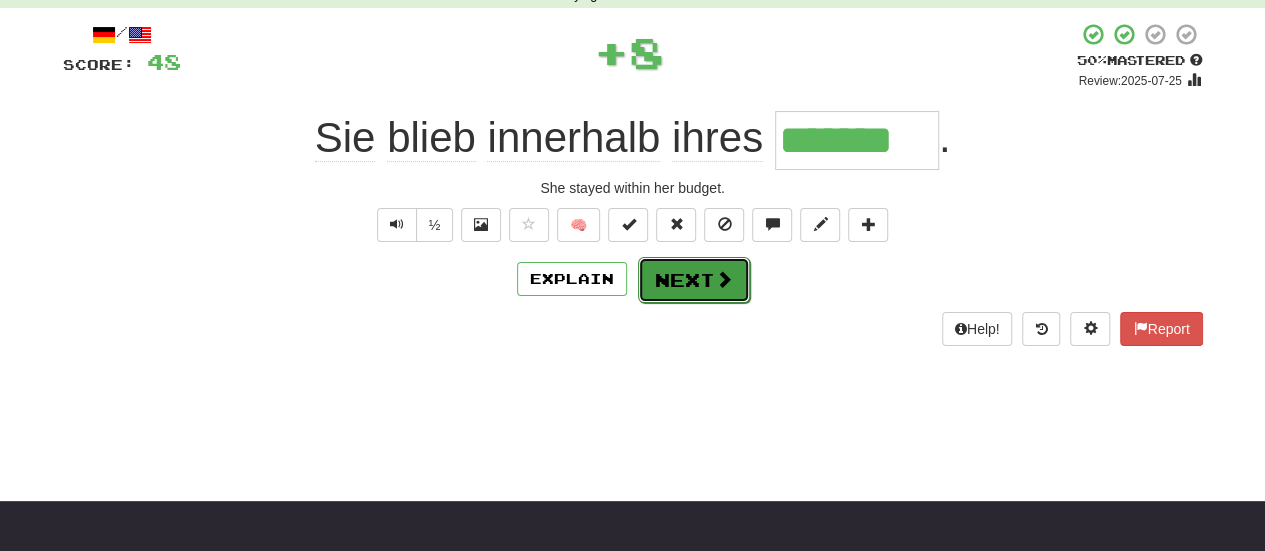 drag, startPoint x: 654, startPoint y: 296, endPoint x: 674, endPoint y: 295, distance: 20.024984 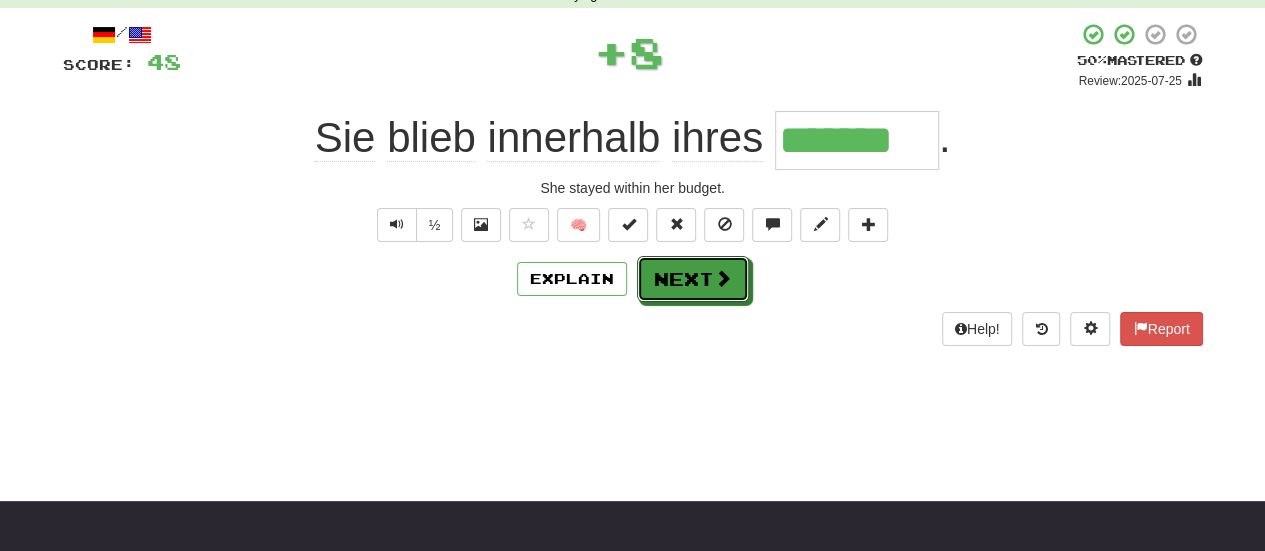 click on "Next" at bounding box center (693, 279) 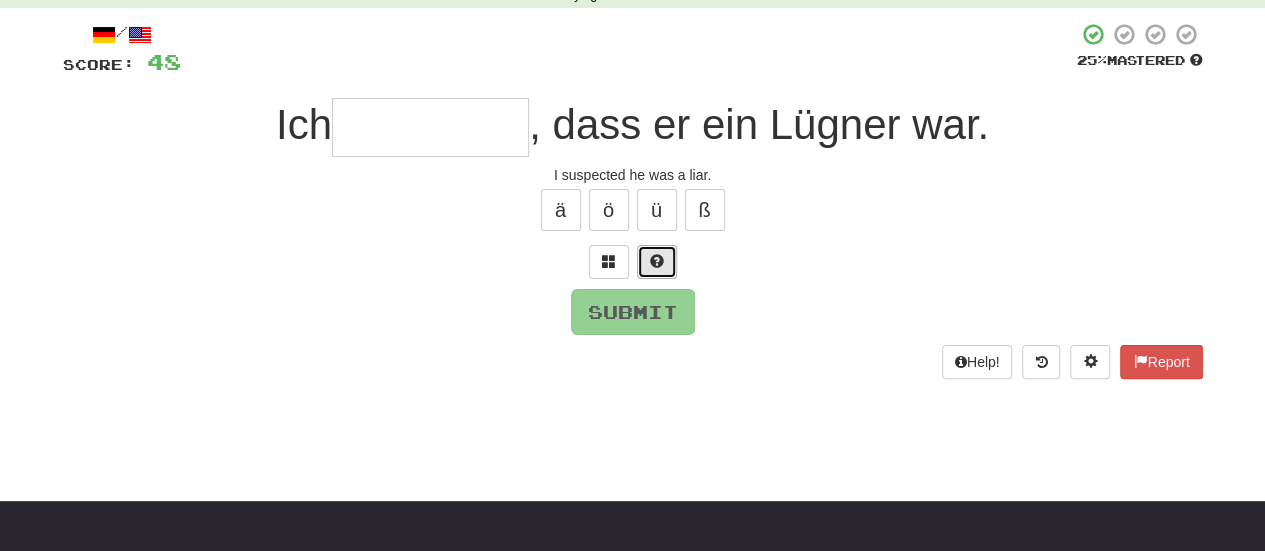click at bounding box center (657, 261) 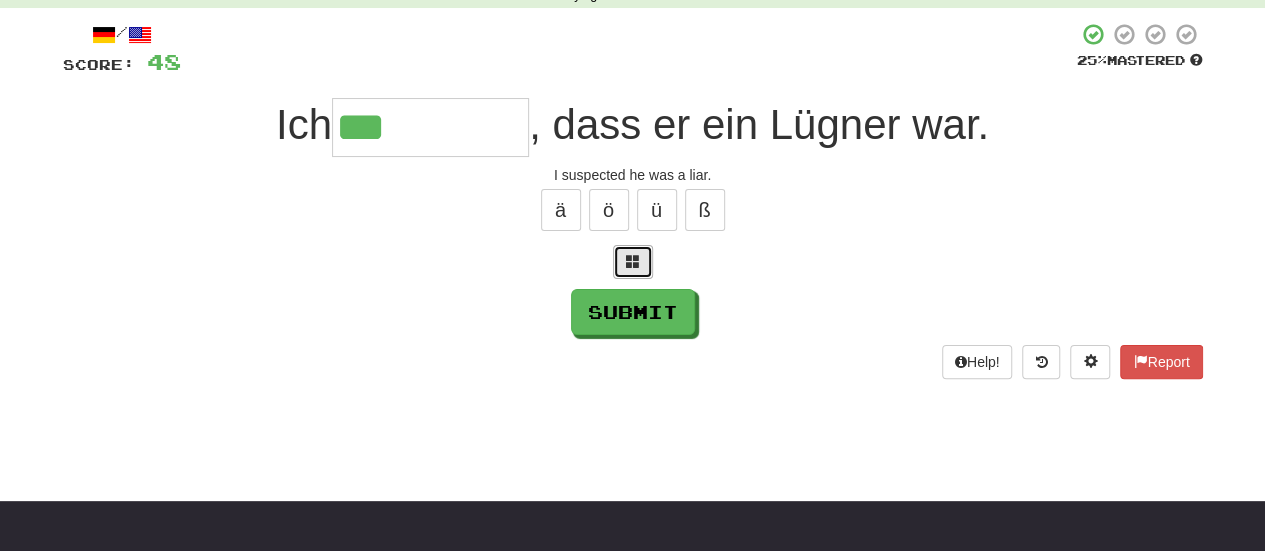 click at bounding box center [633, 261] 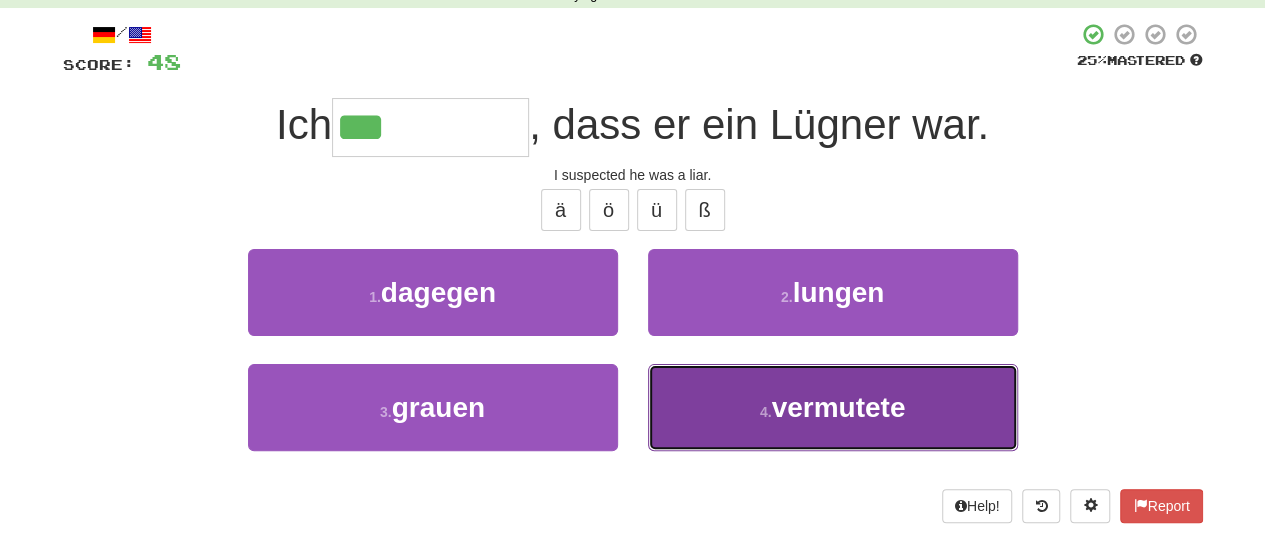 click on "vermutete" at bounding box center (838, 407) 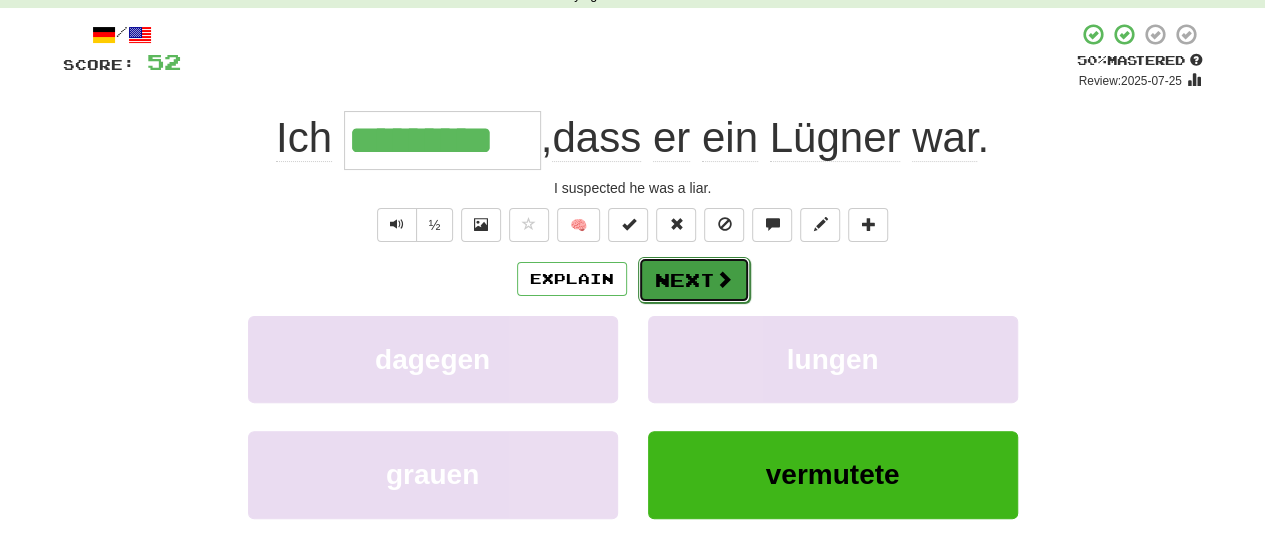 click on "Next" at bounding box center [694, 280] 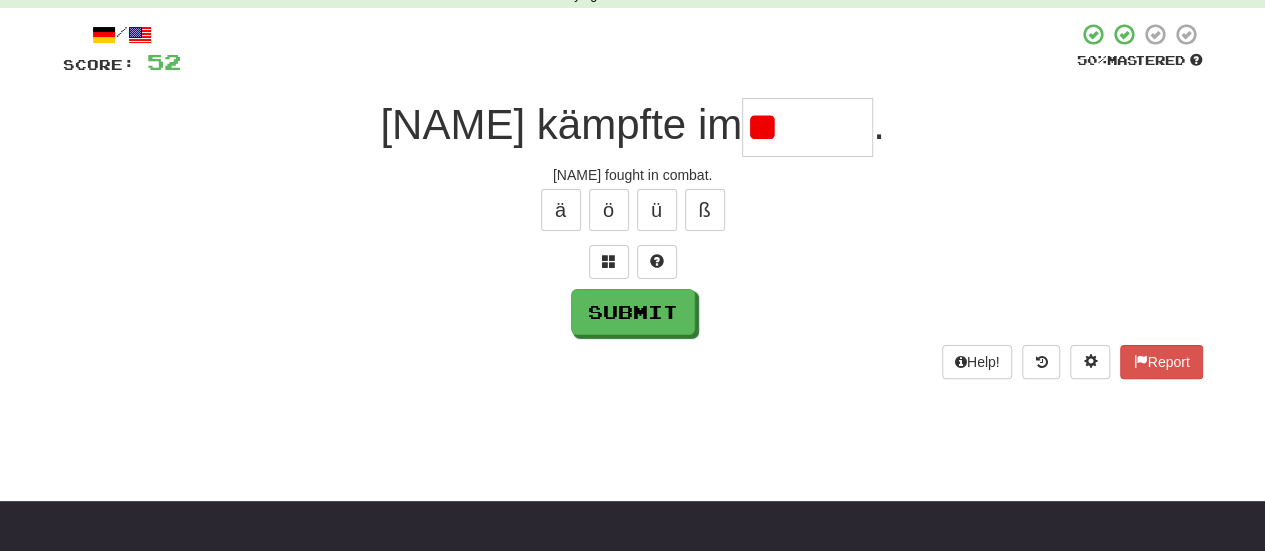 type on "*" 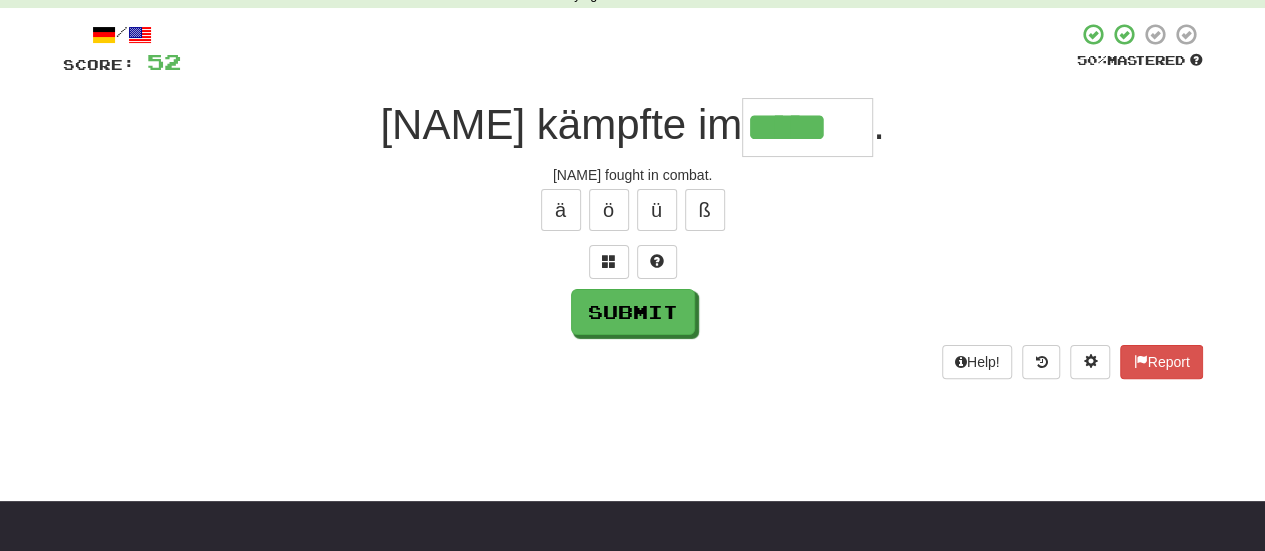 type on "*****" 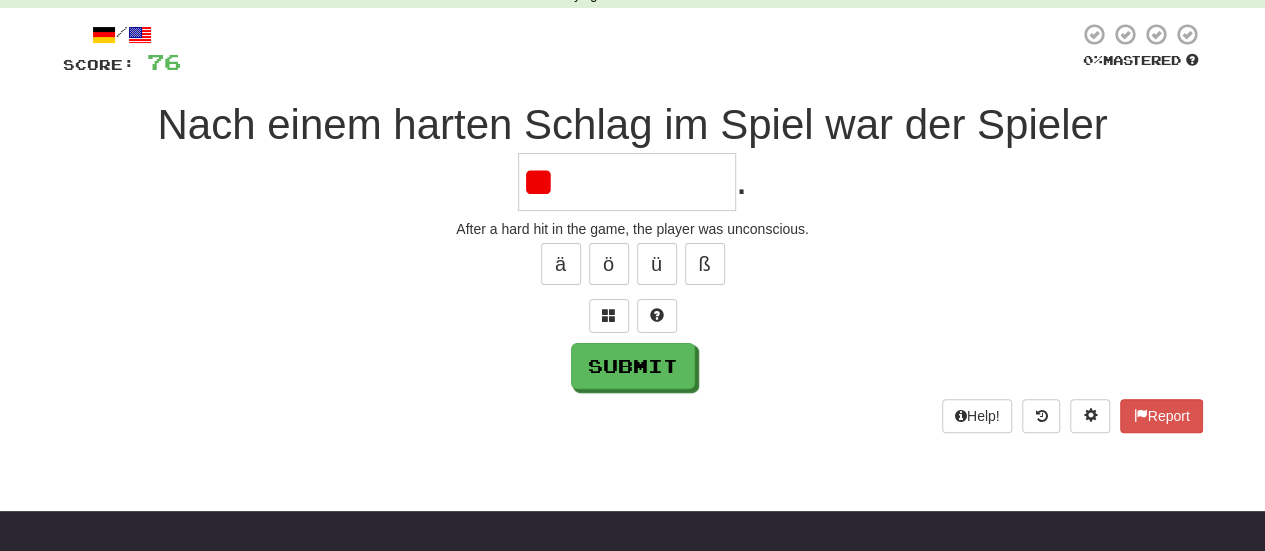 type on "*" 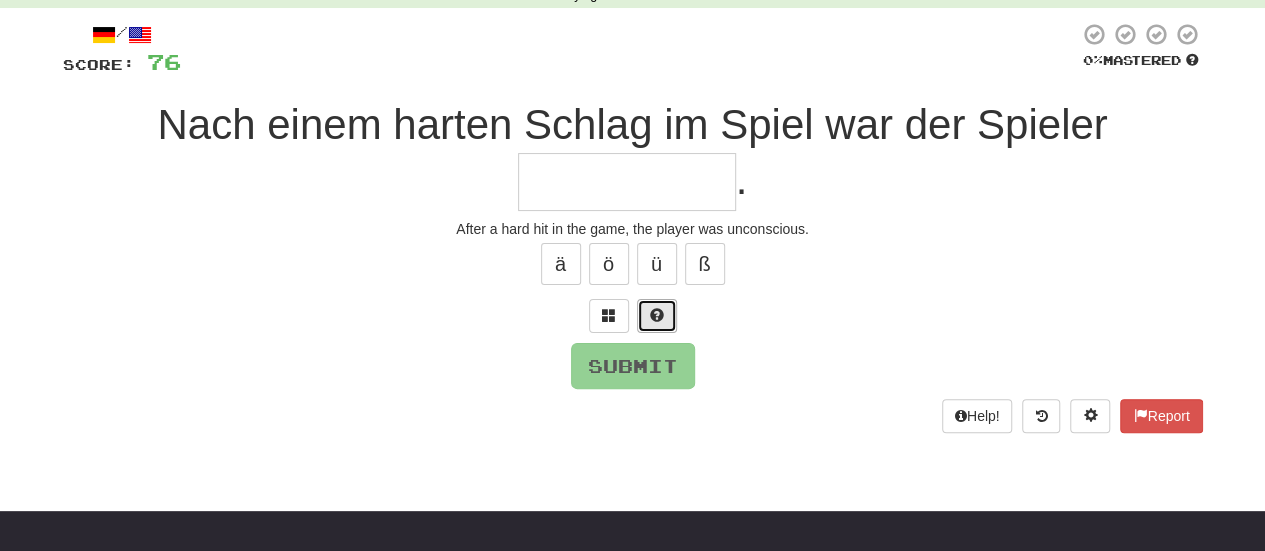 click at bounding box center (657, 315) 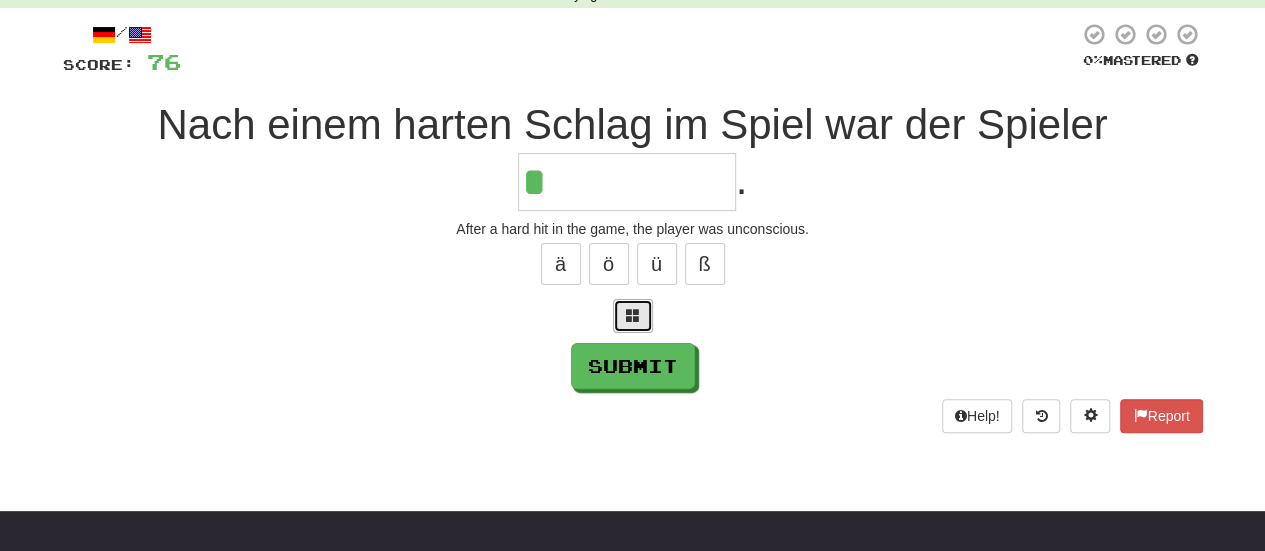 click at bounding box center (633, 315) 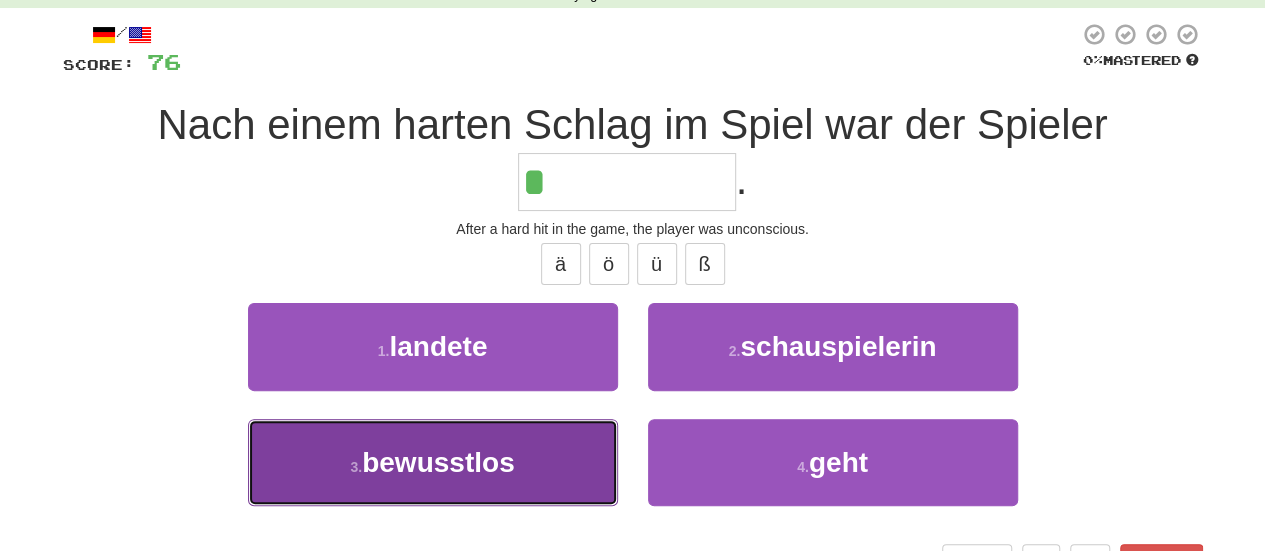 click on "bewusstlos" at bounding box center [438, 462] 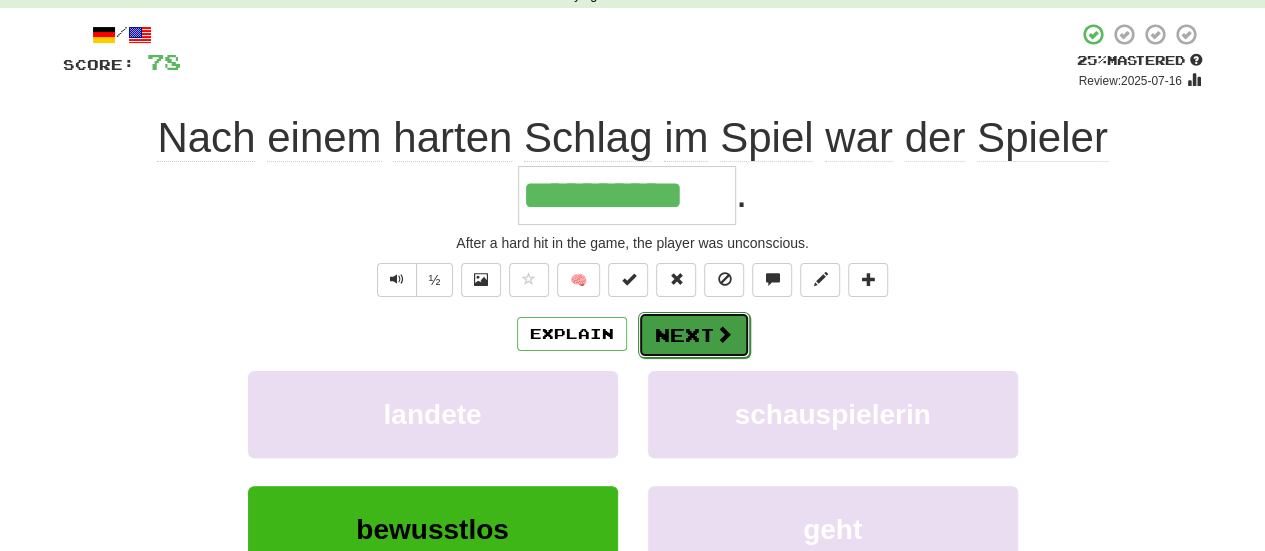 click on "Next" at bounding box center [694, 335] 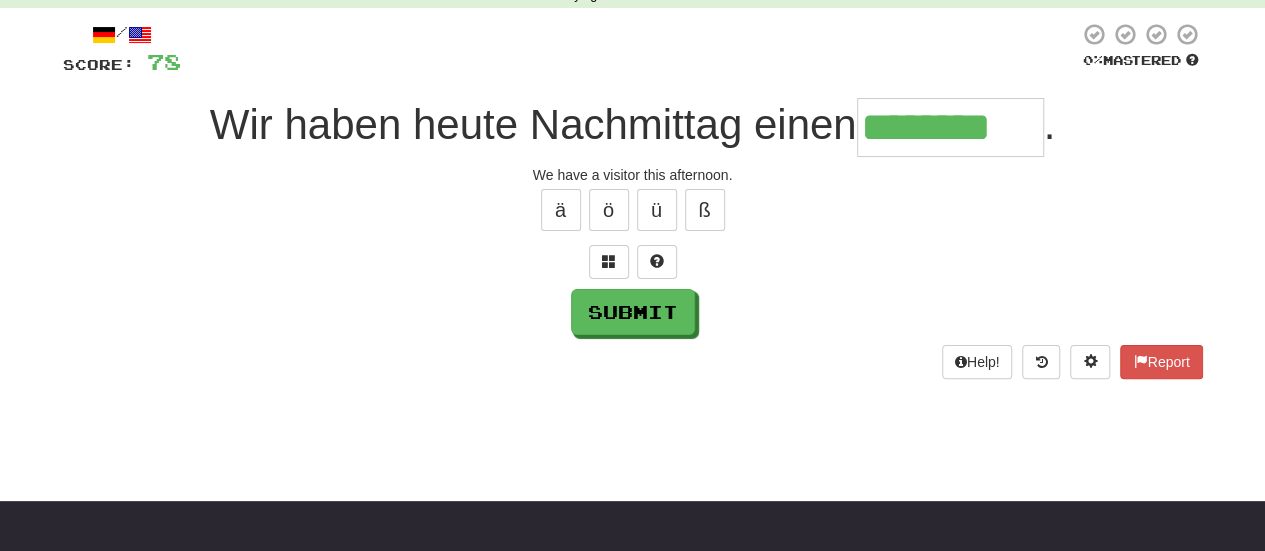 type on "********" 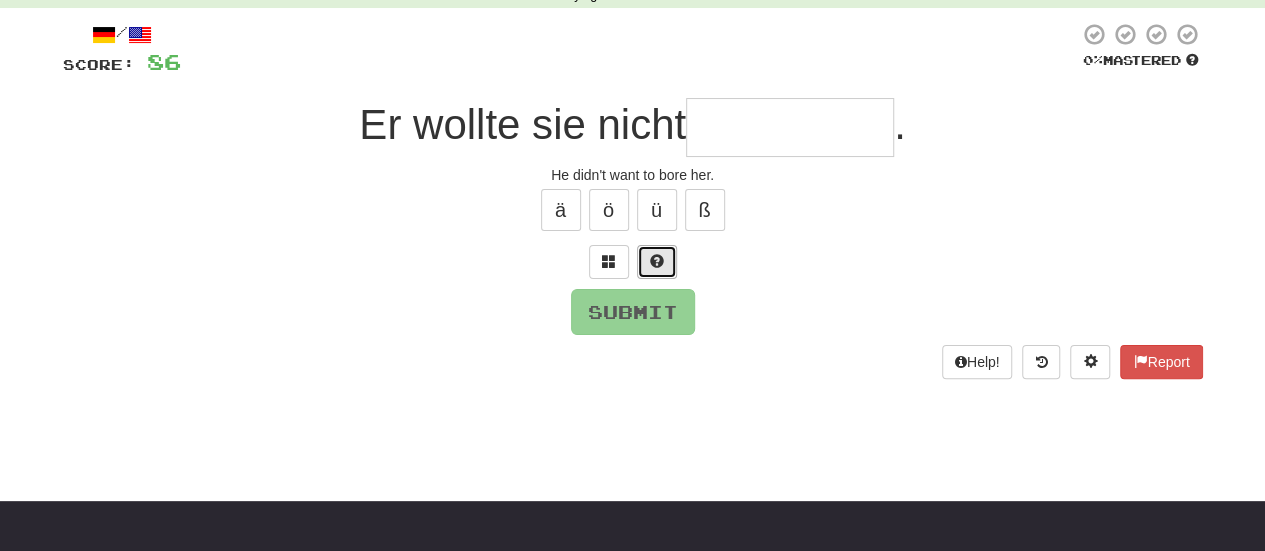 click at bounding box center [657, 262] 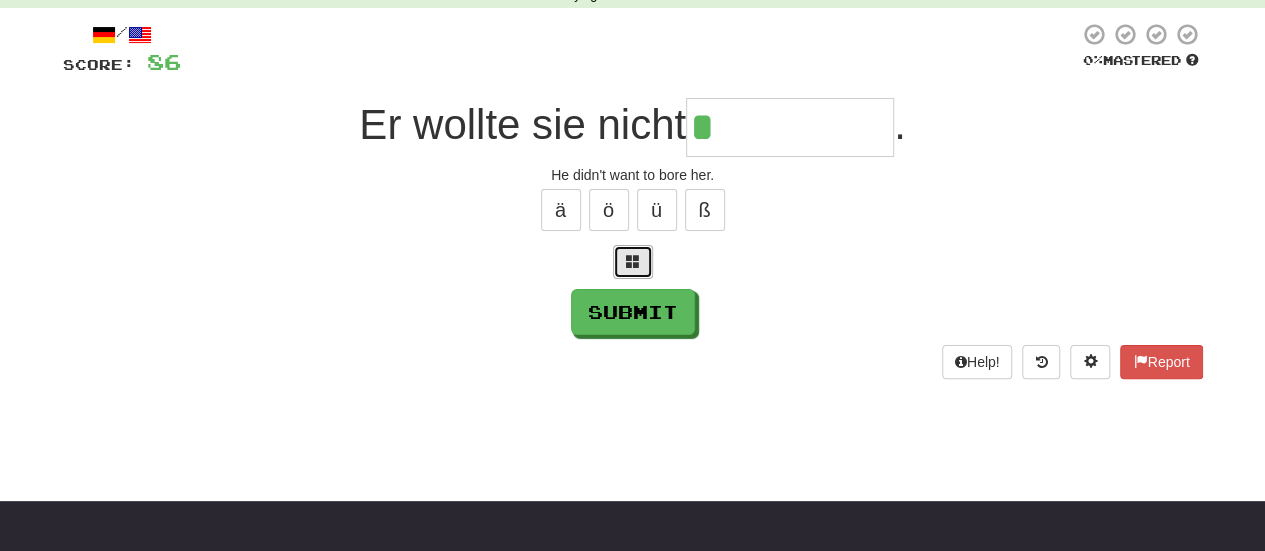 click at bounding box center (633, 261) 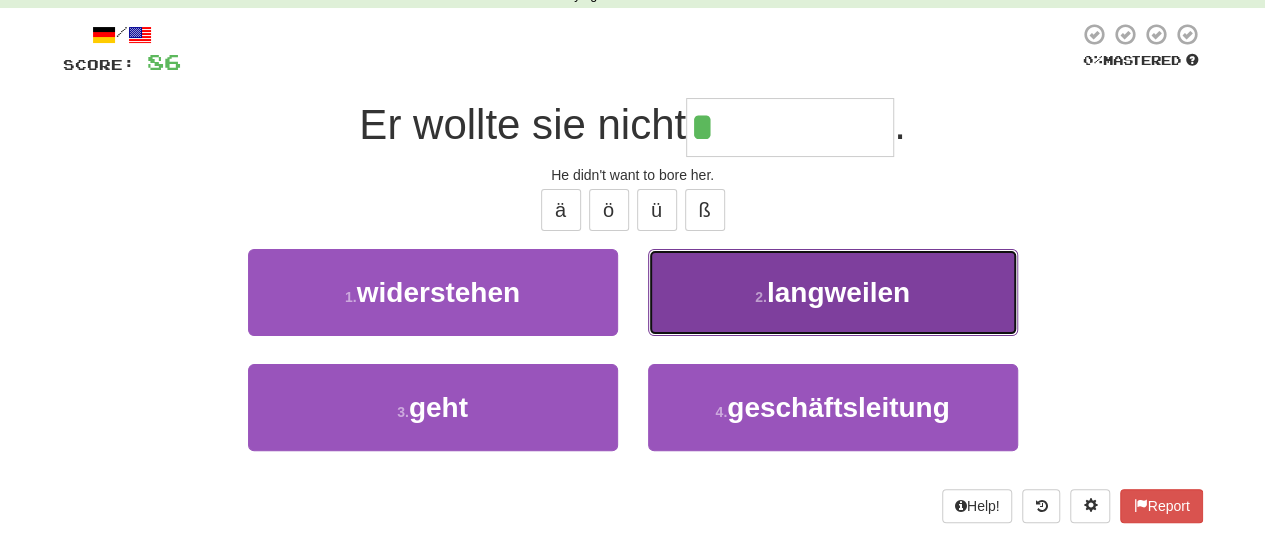 click on "langweilen" at bounding box center [838, 292] 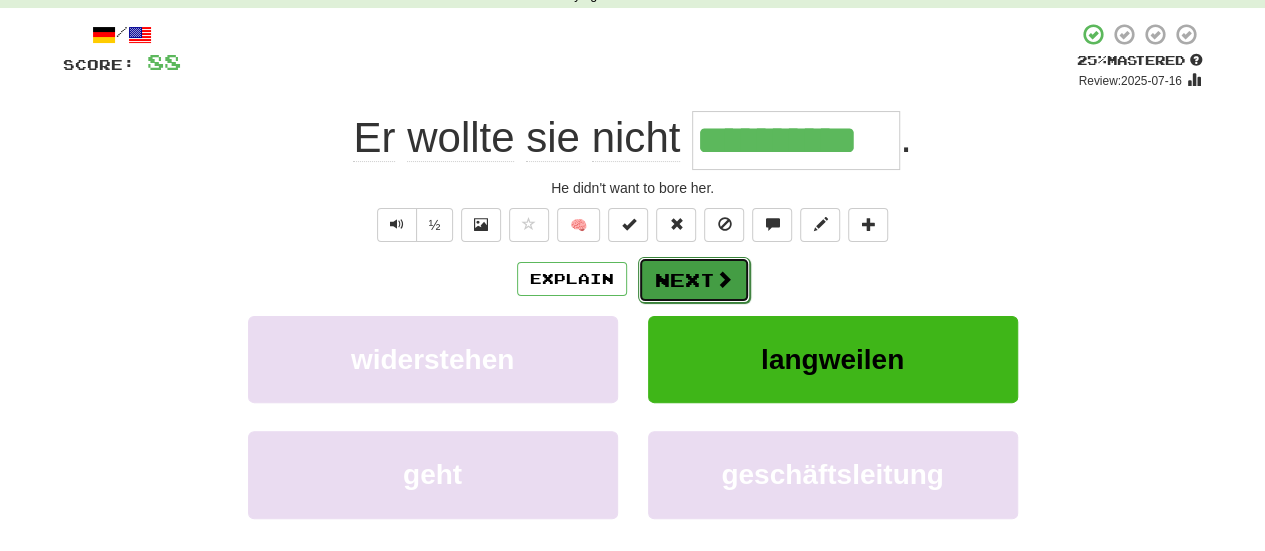 click on "Next" at bounding box center (694, 280) 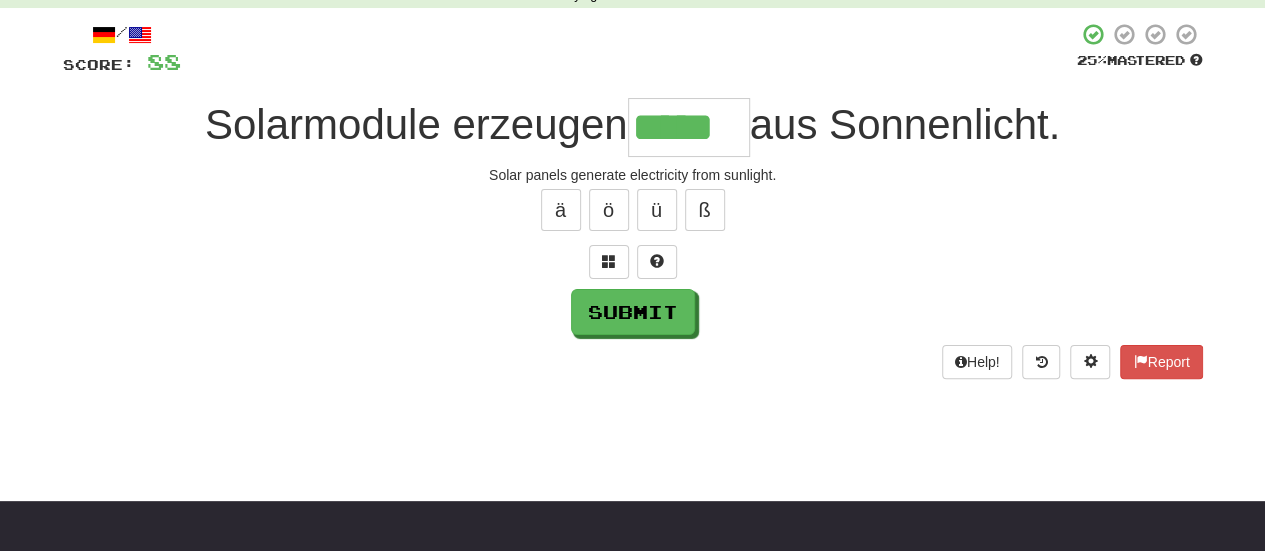 type on "*****" 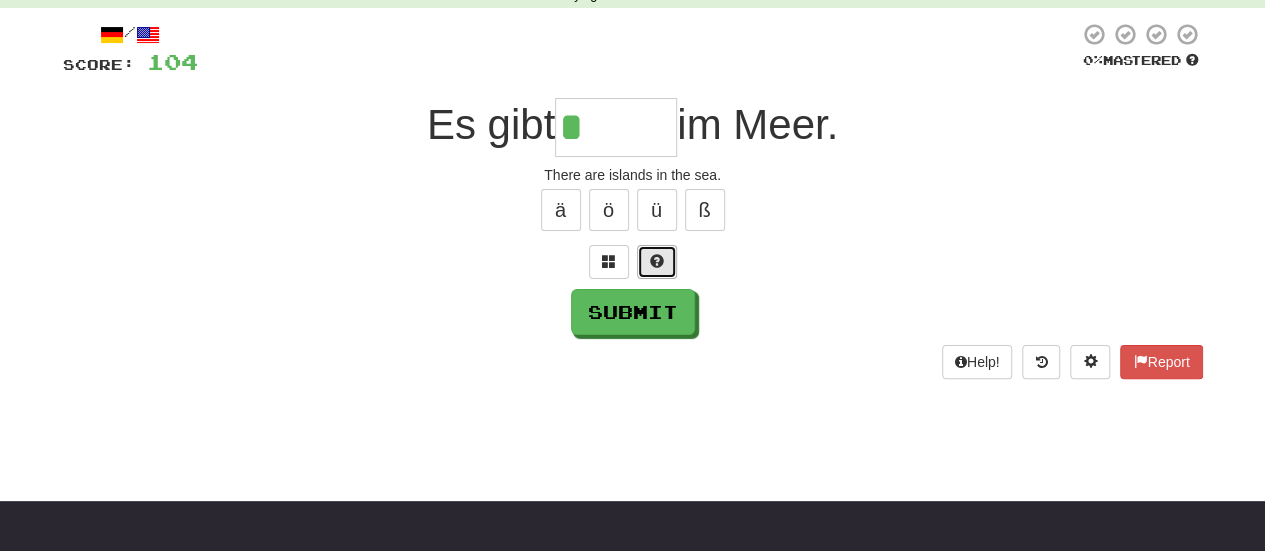 click at bounding box center [657, 261] 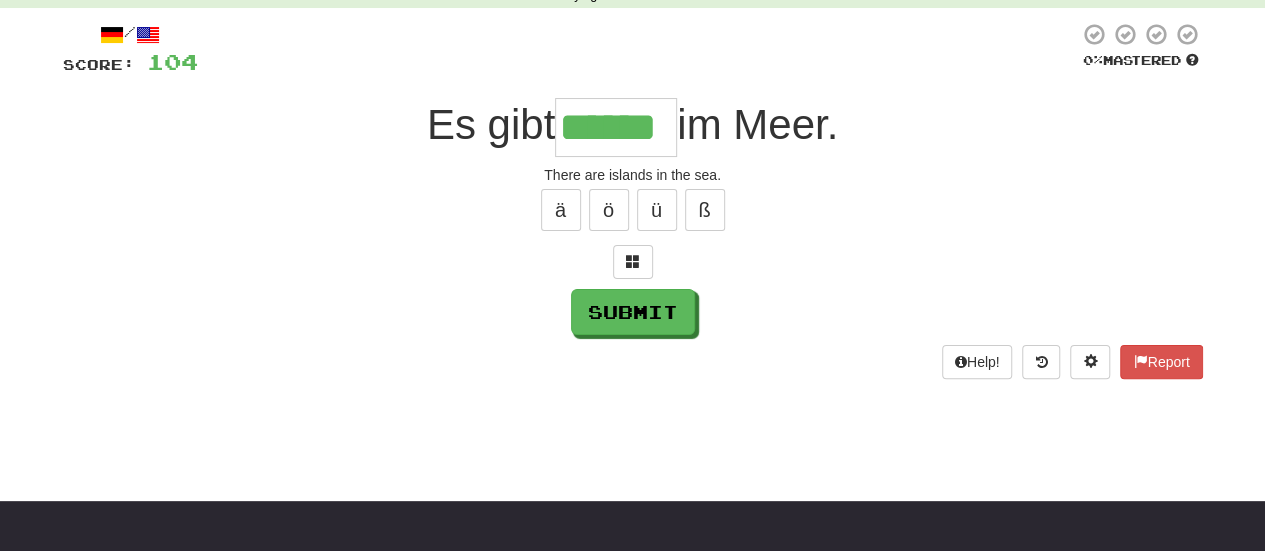 type on "******" 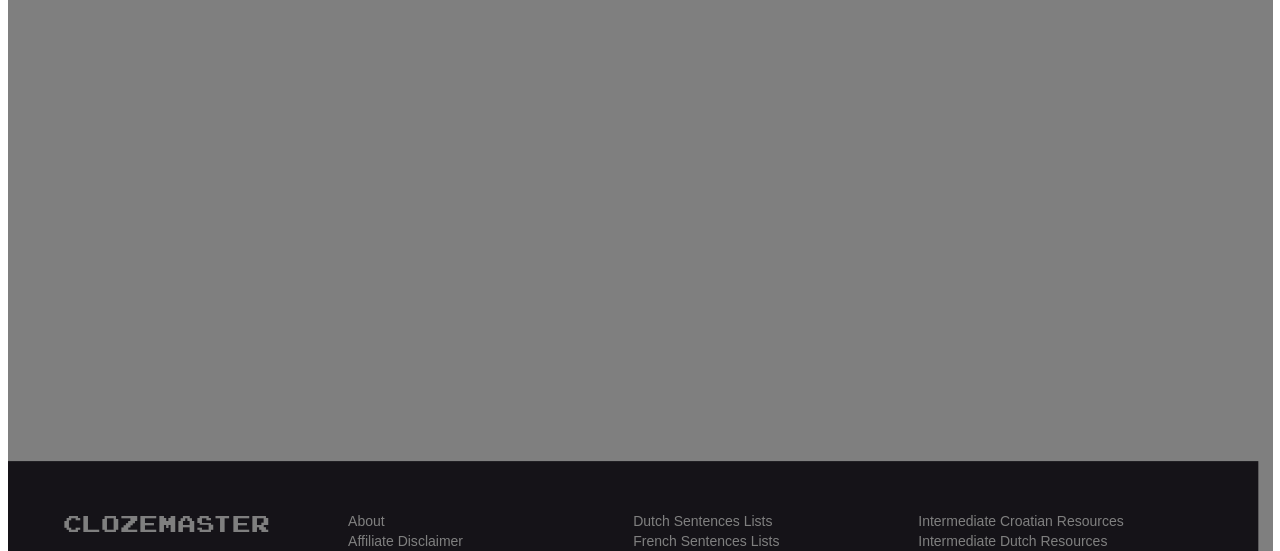 scroll, scrollTop: 100, scrollLeft: 0, axis: vertical 